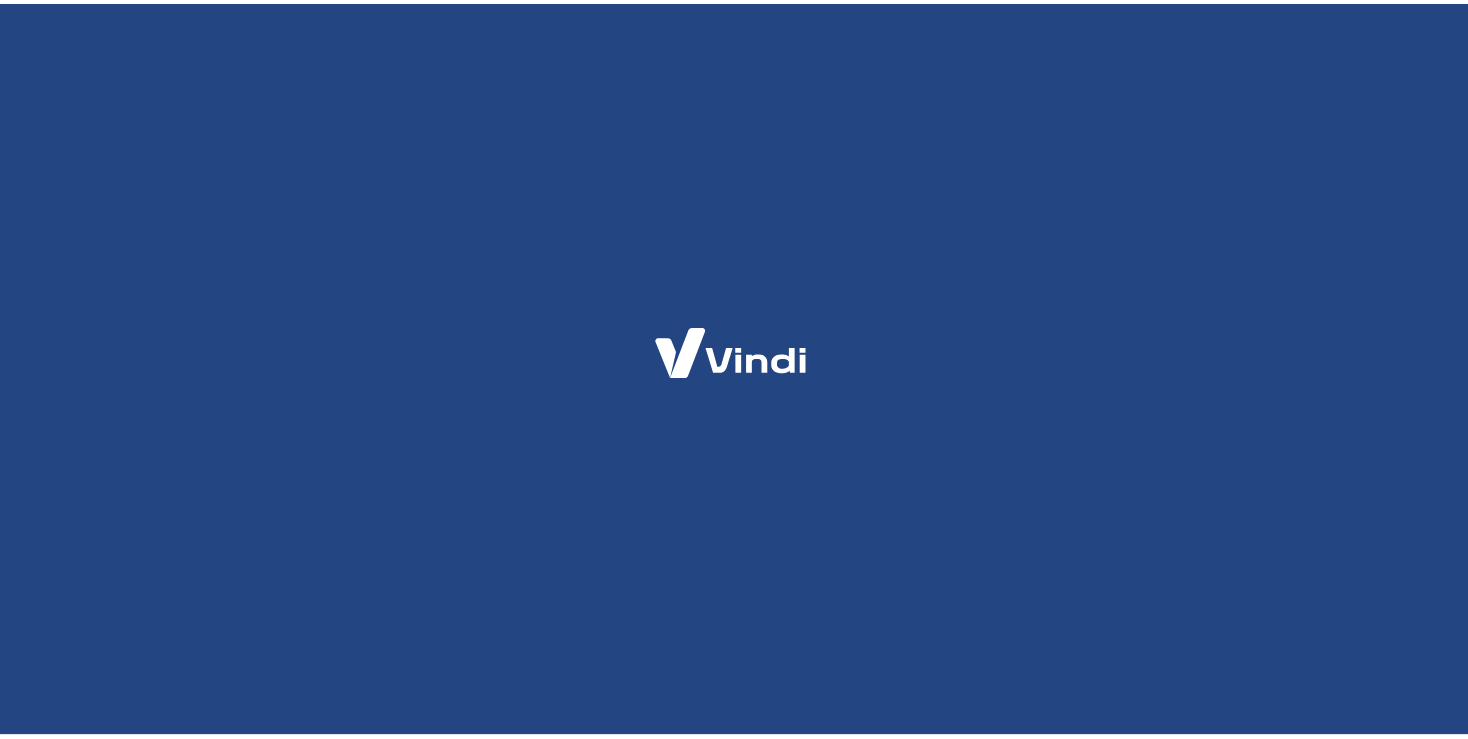 scroll, scrollTop: 0, scrollLeft: 0, axis: both 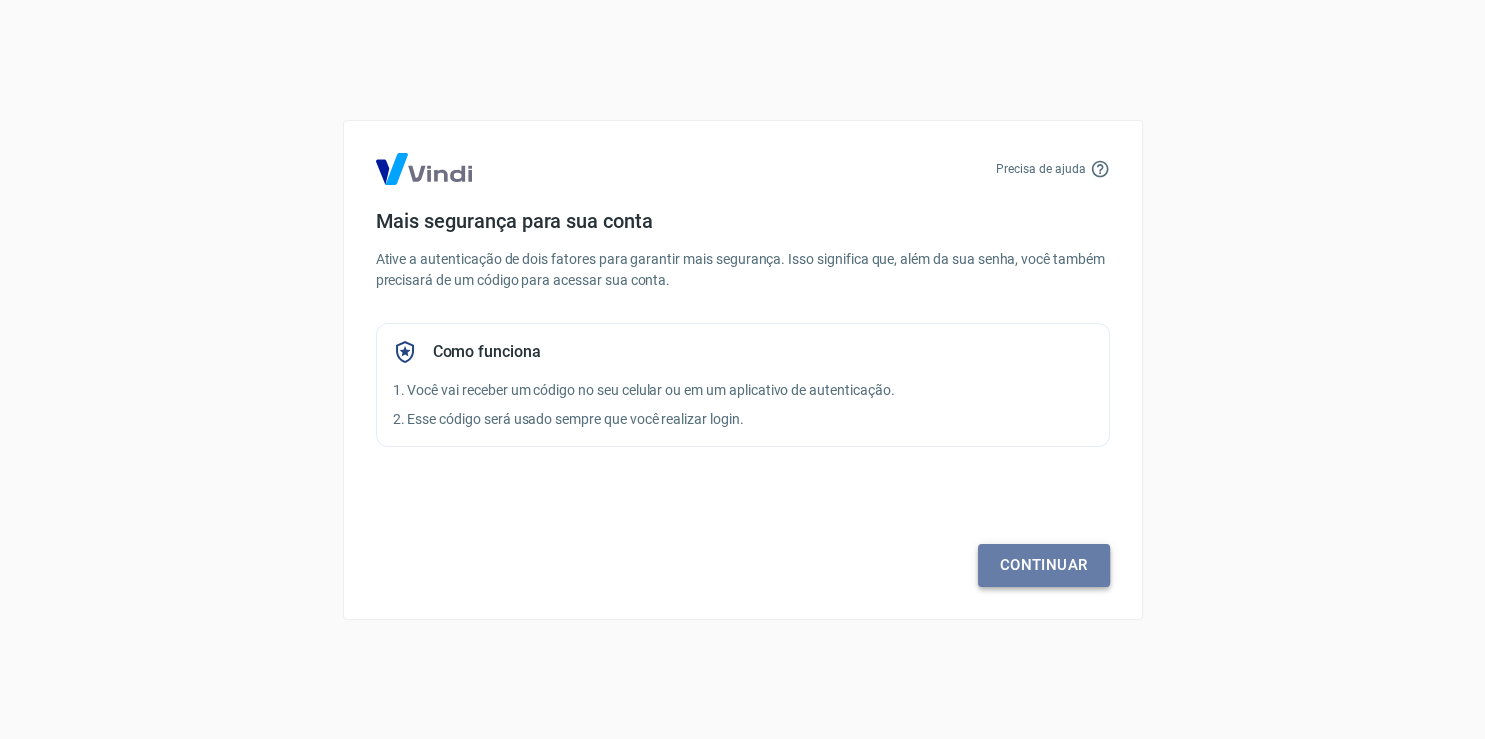 click on "Continuar" at bounding box center (1044, 565) 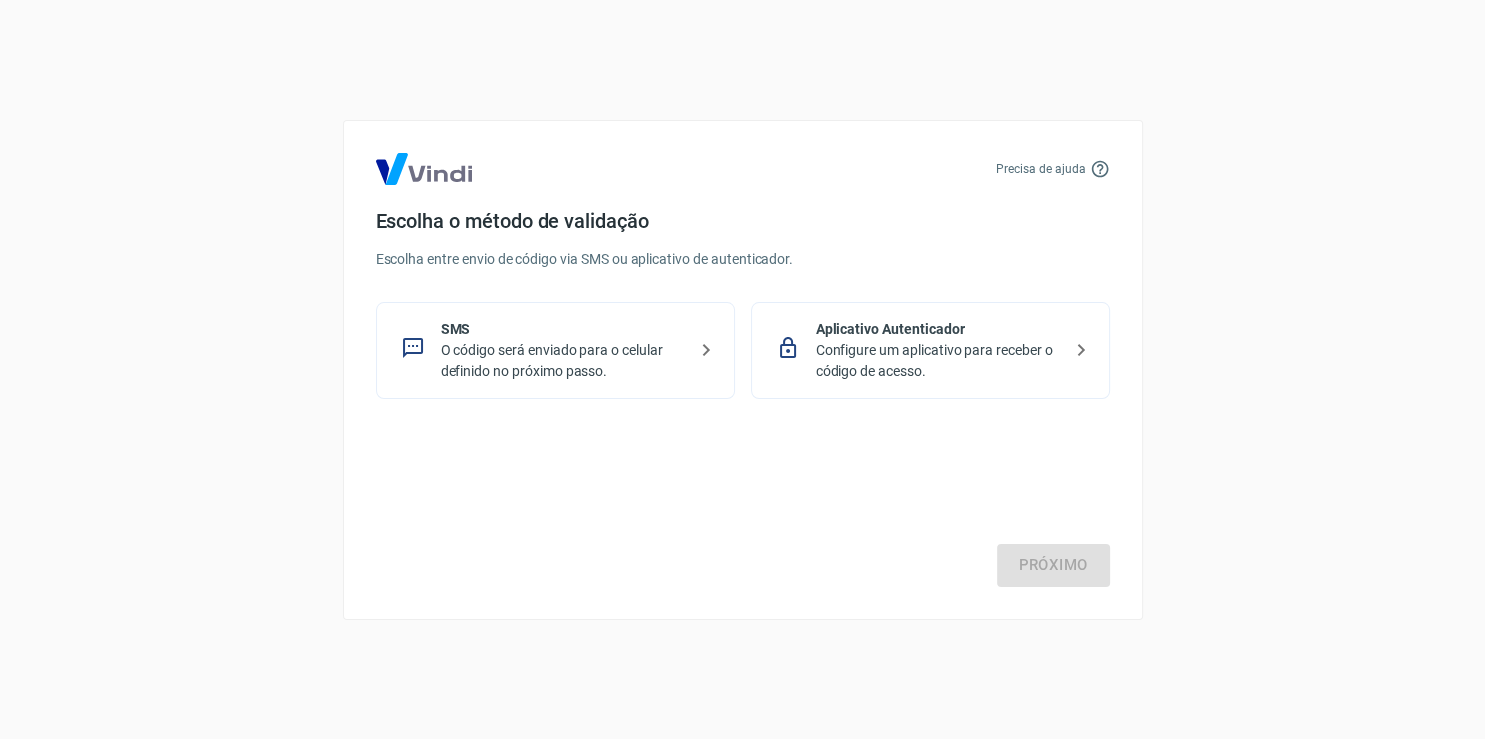 click 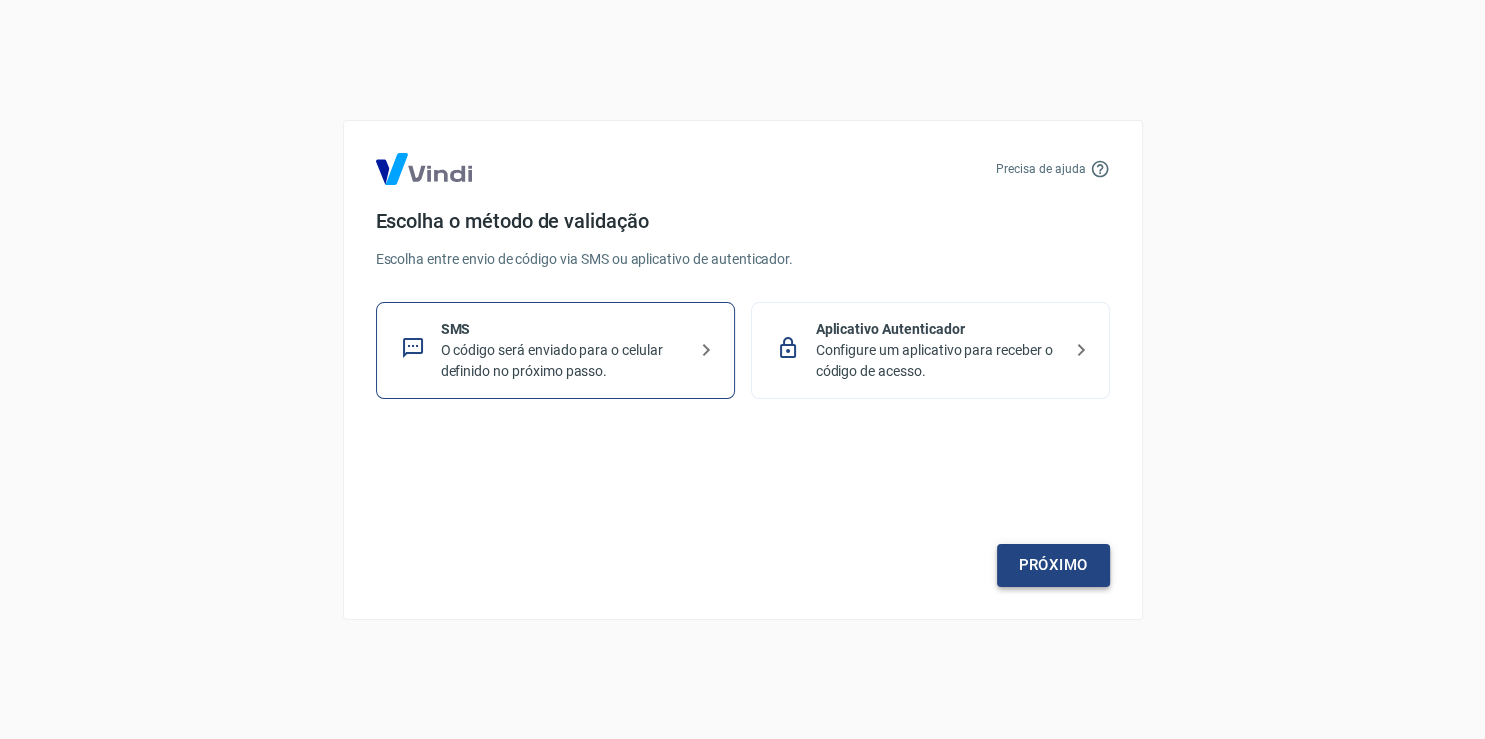 click on "Próximo" at bounding box center [1053, 565] 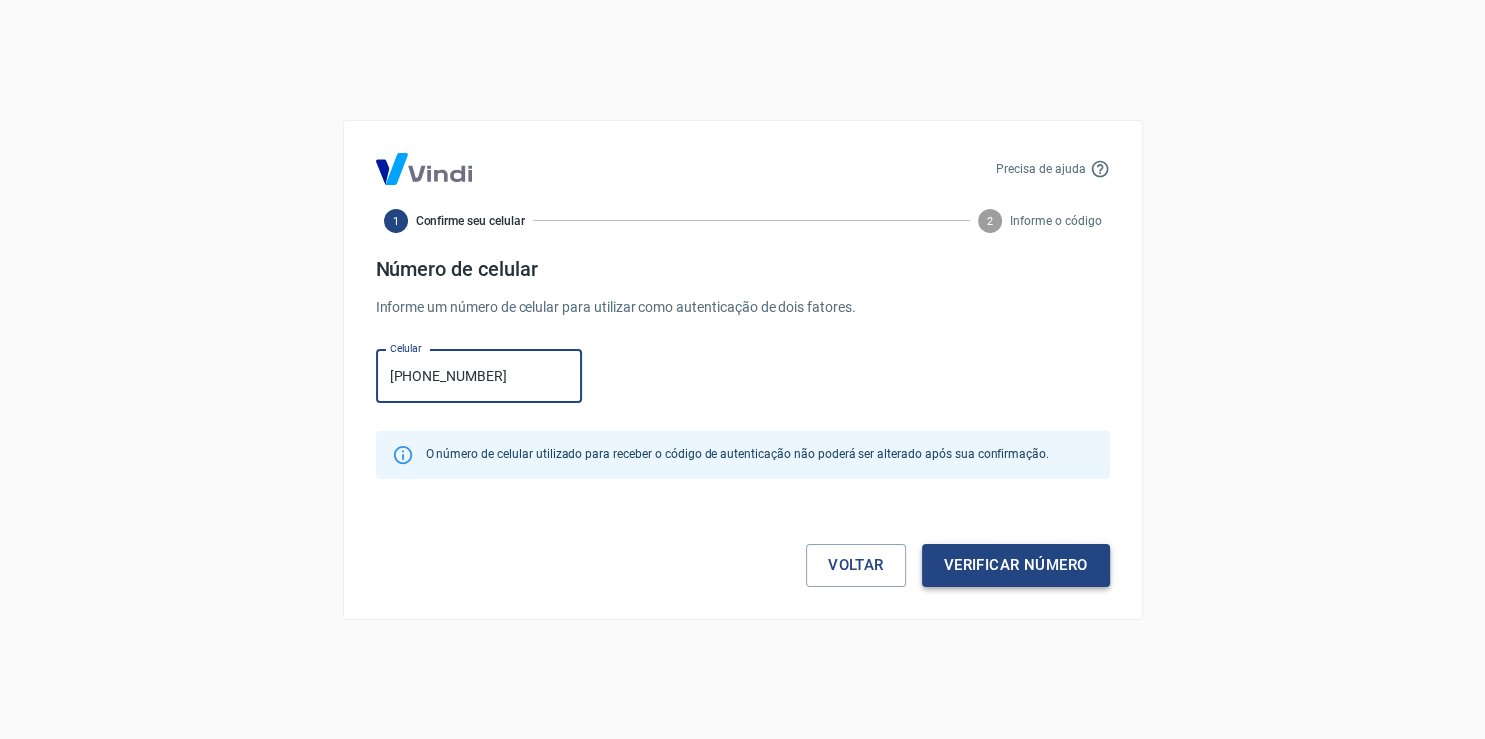 type on "[PHONE_NUMBER]" 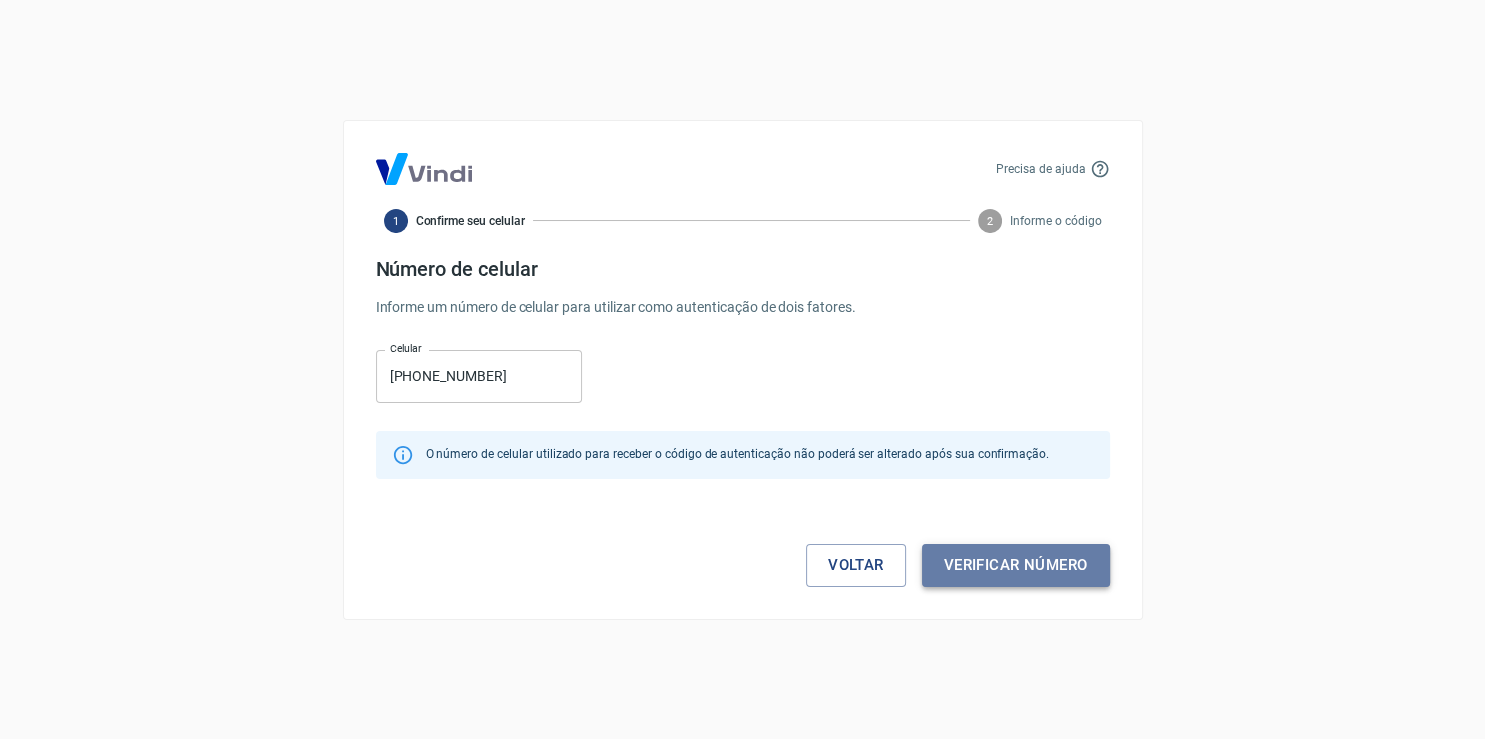 click on "Verificar número" at bounding box center [1016, 565] 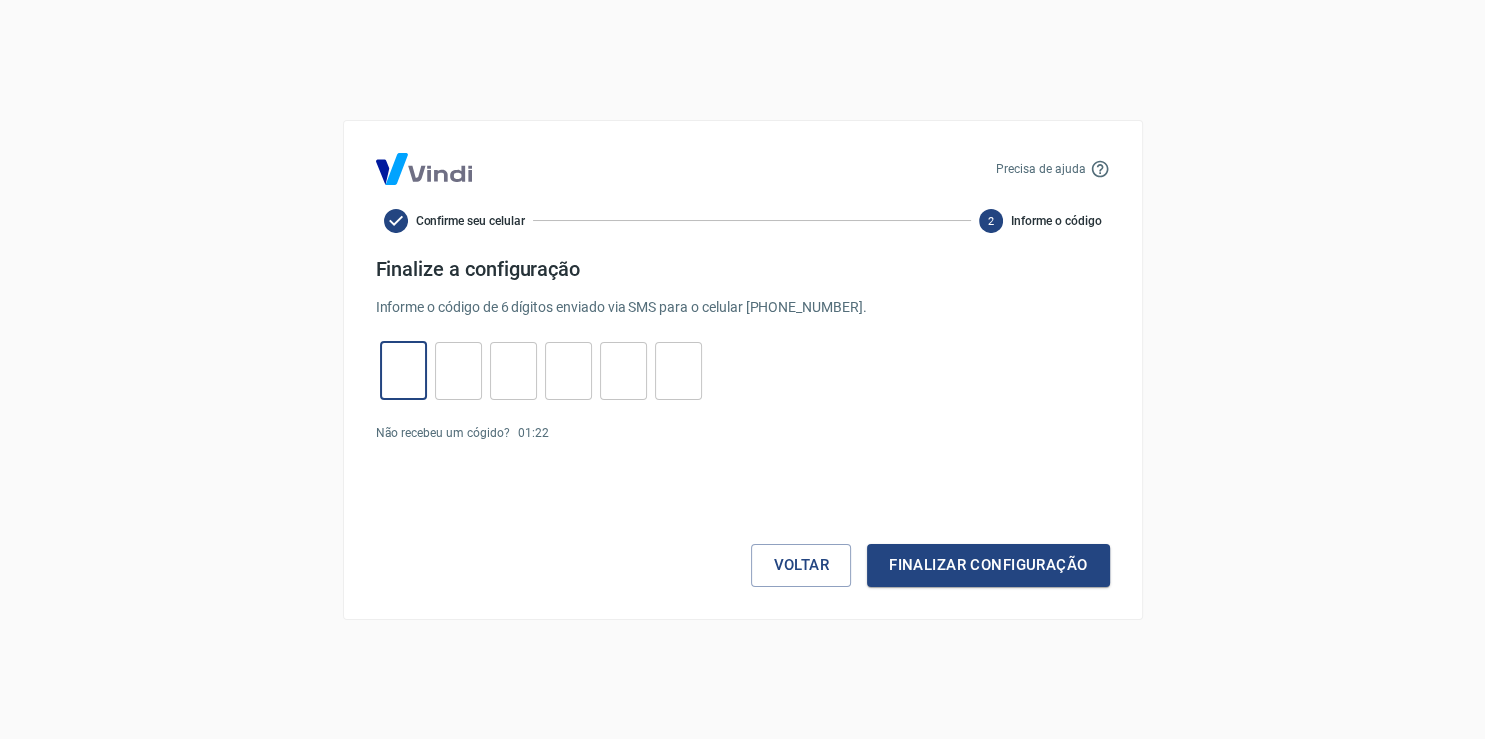 click at bounding box center [403, 370] 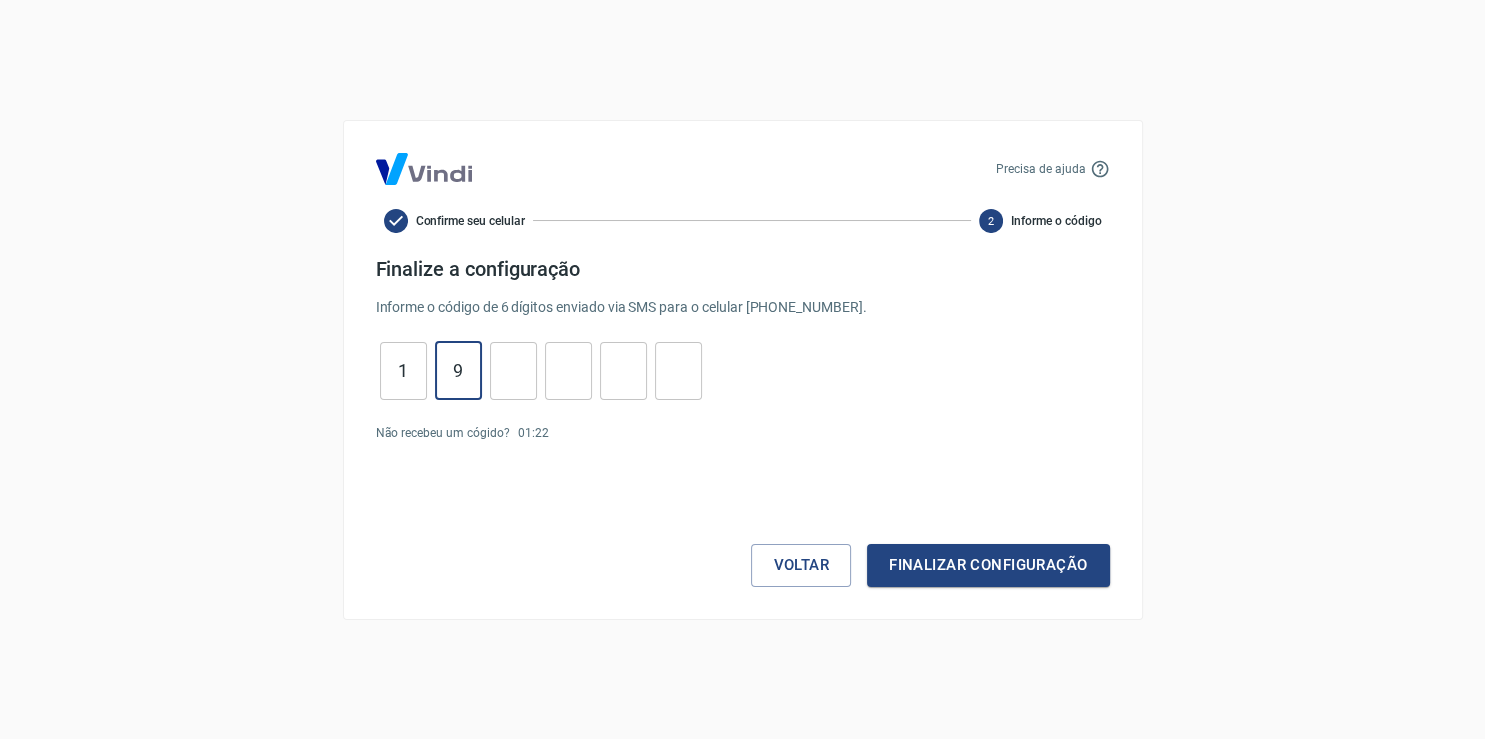 type on "9" 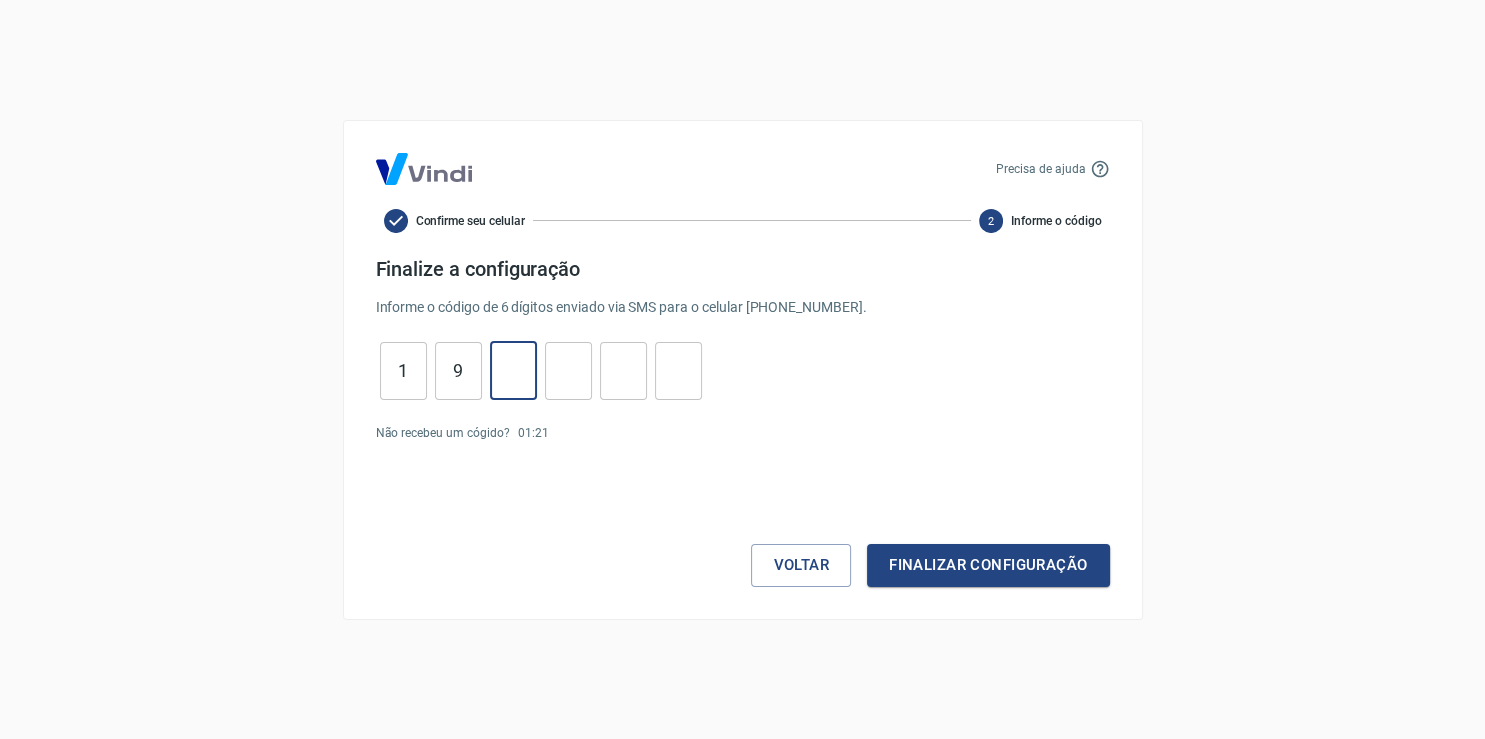 type on "5" 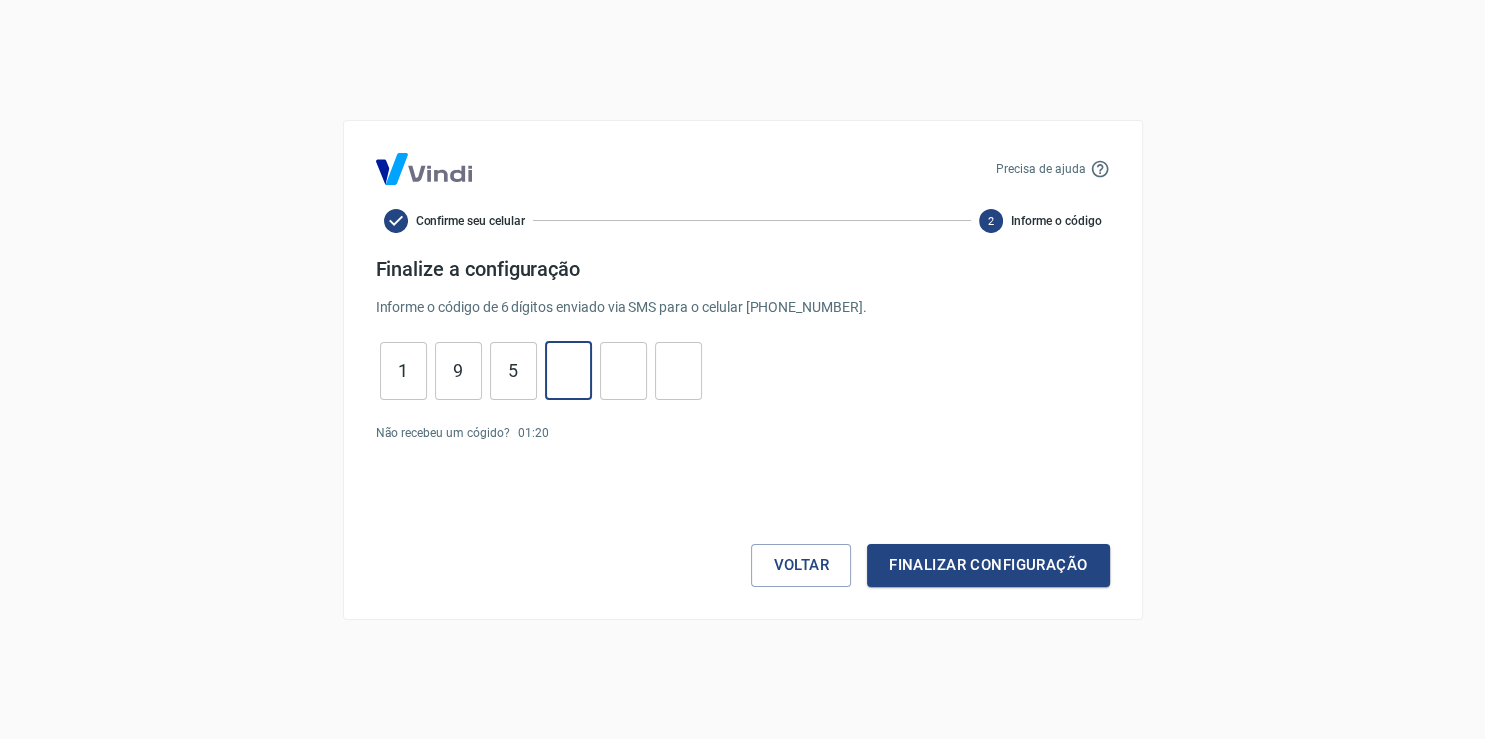 type on "3" 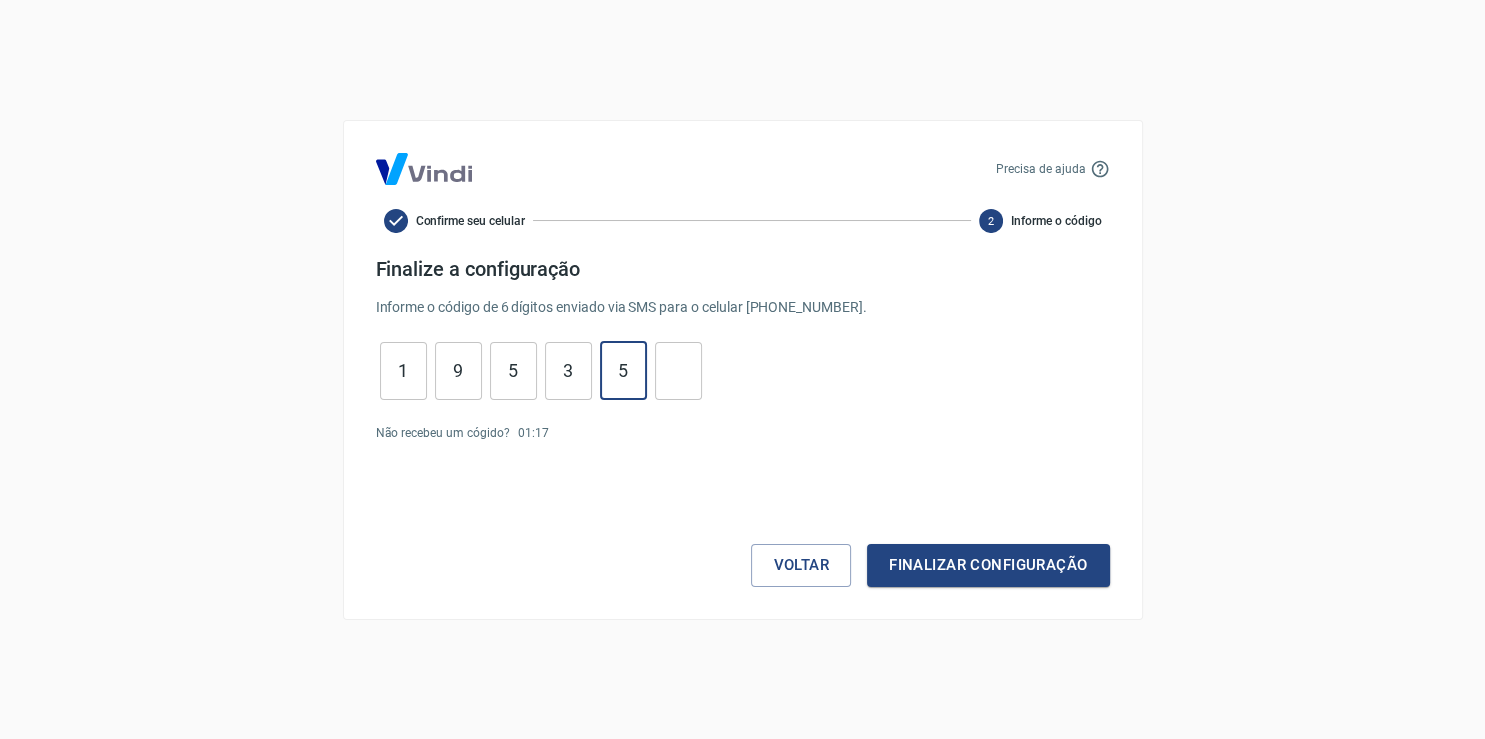 type on "5" 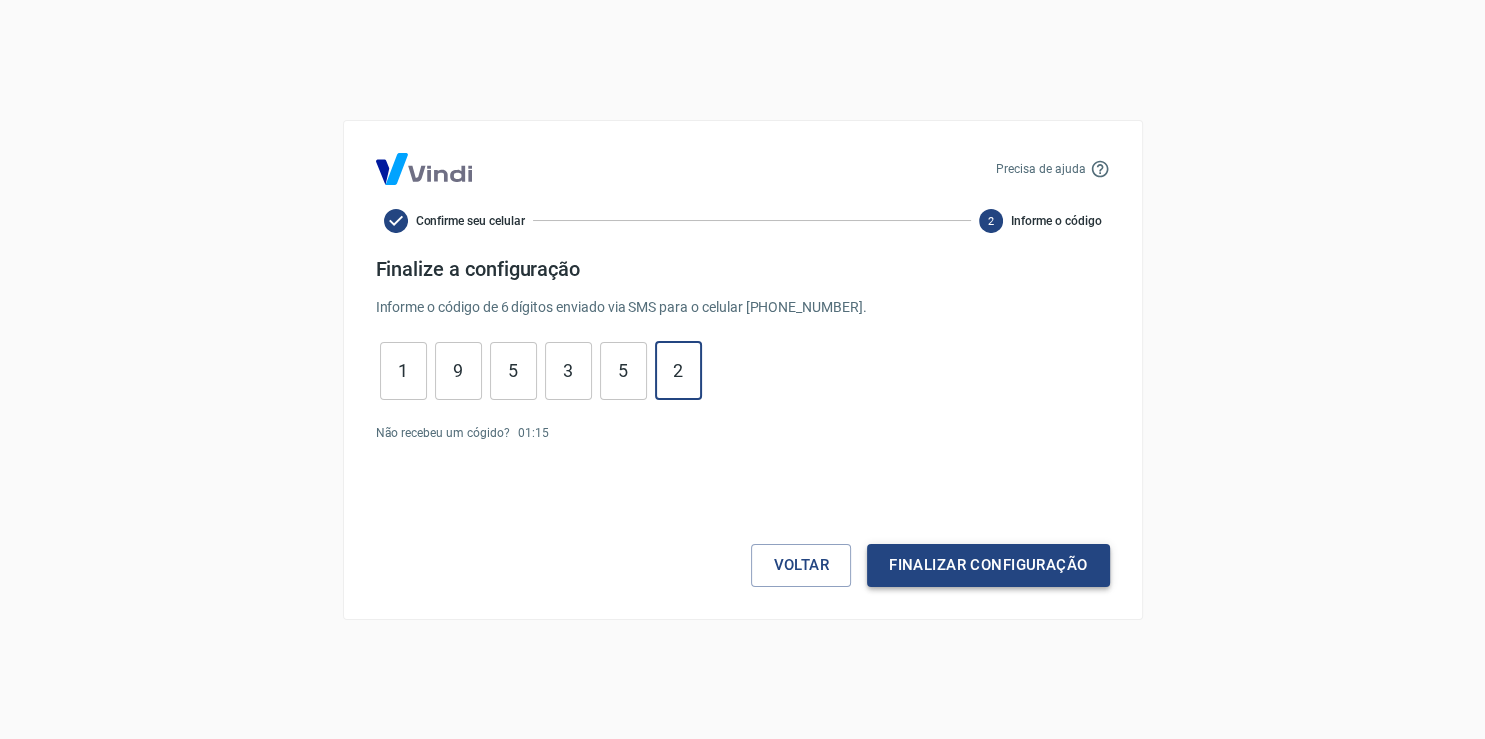 type on "2" 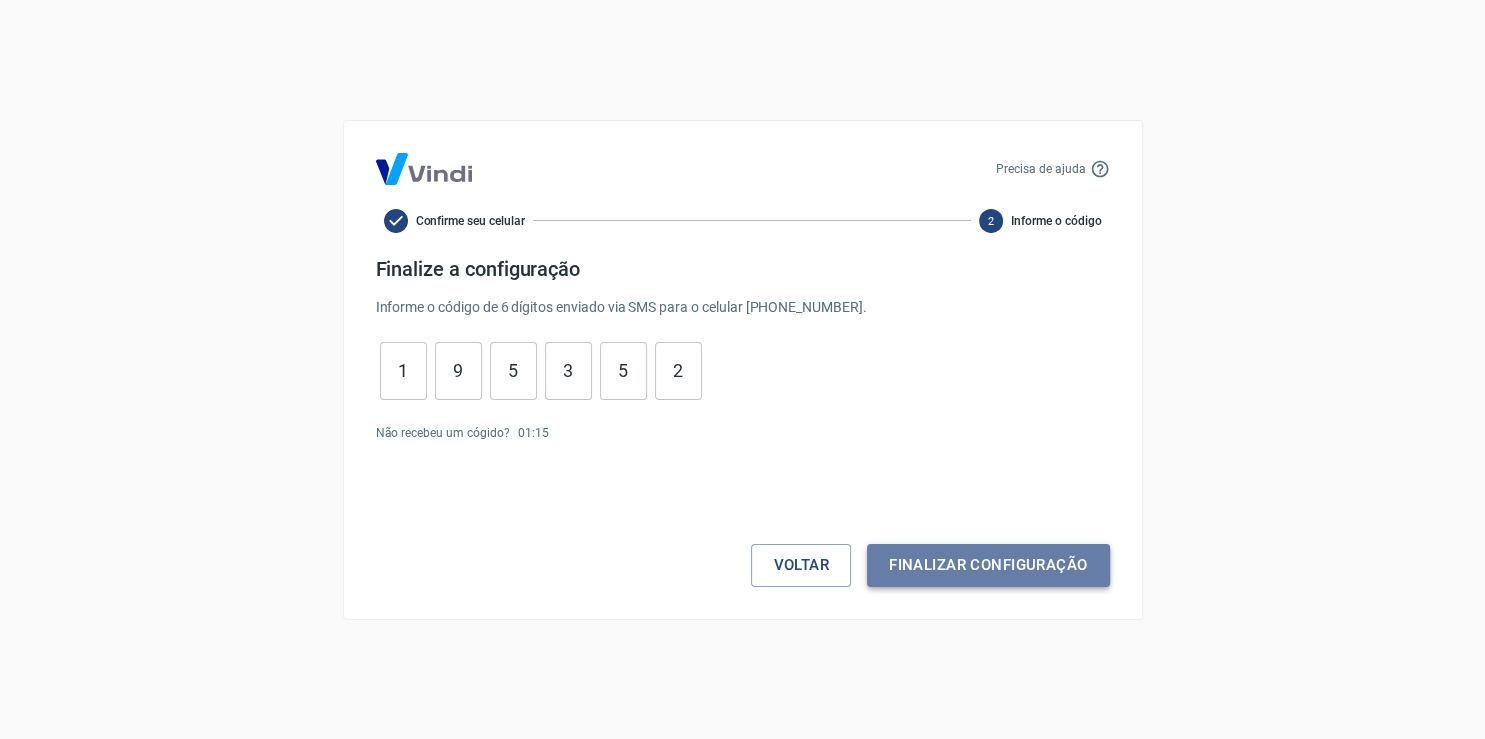 click on "Finalizar configuração" at bounding box center (988, 565) 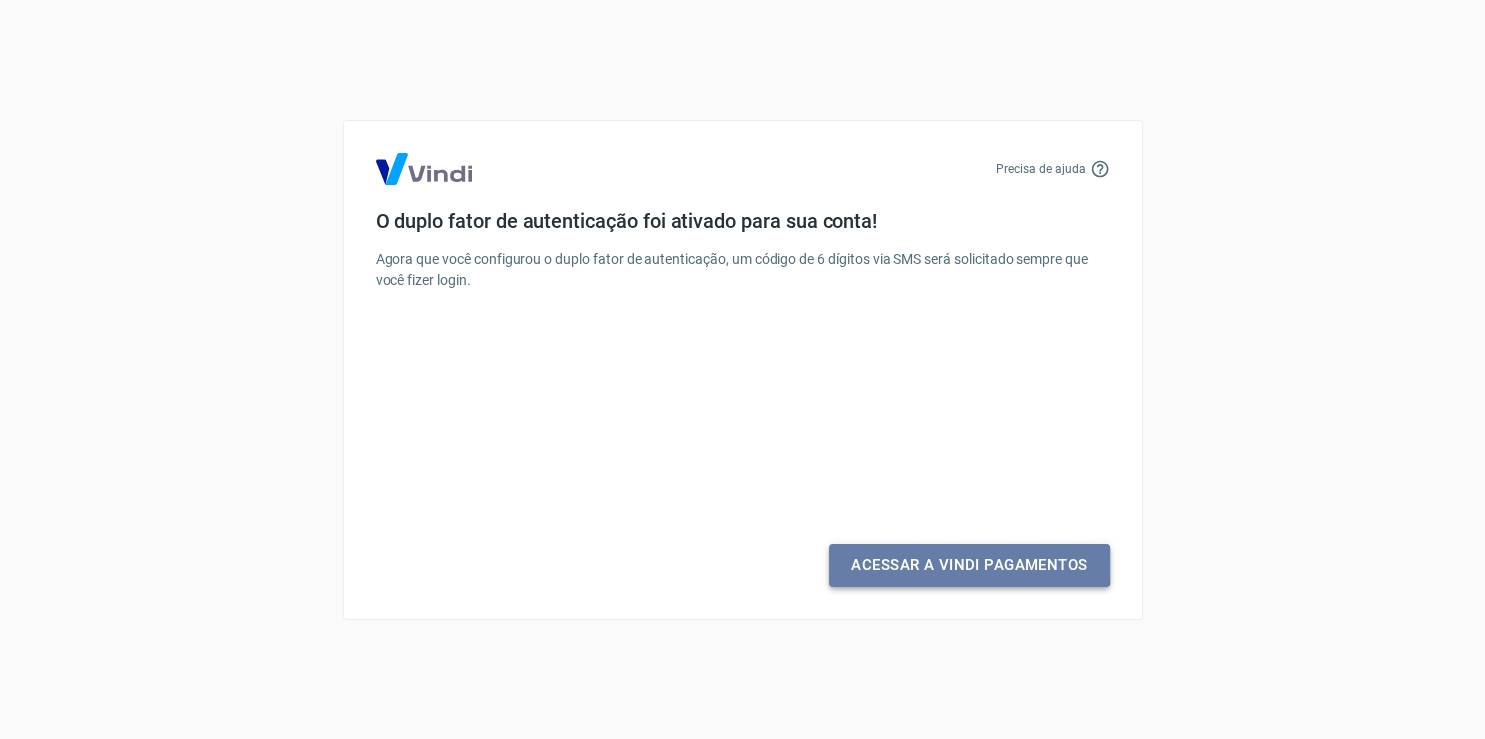 click on "Acessar a Vindi Pagamentos" at bounding box center (969, 565) 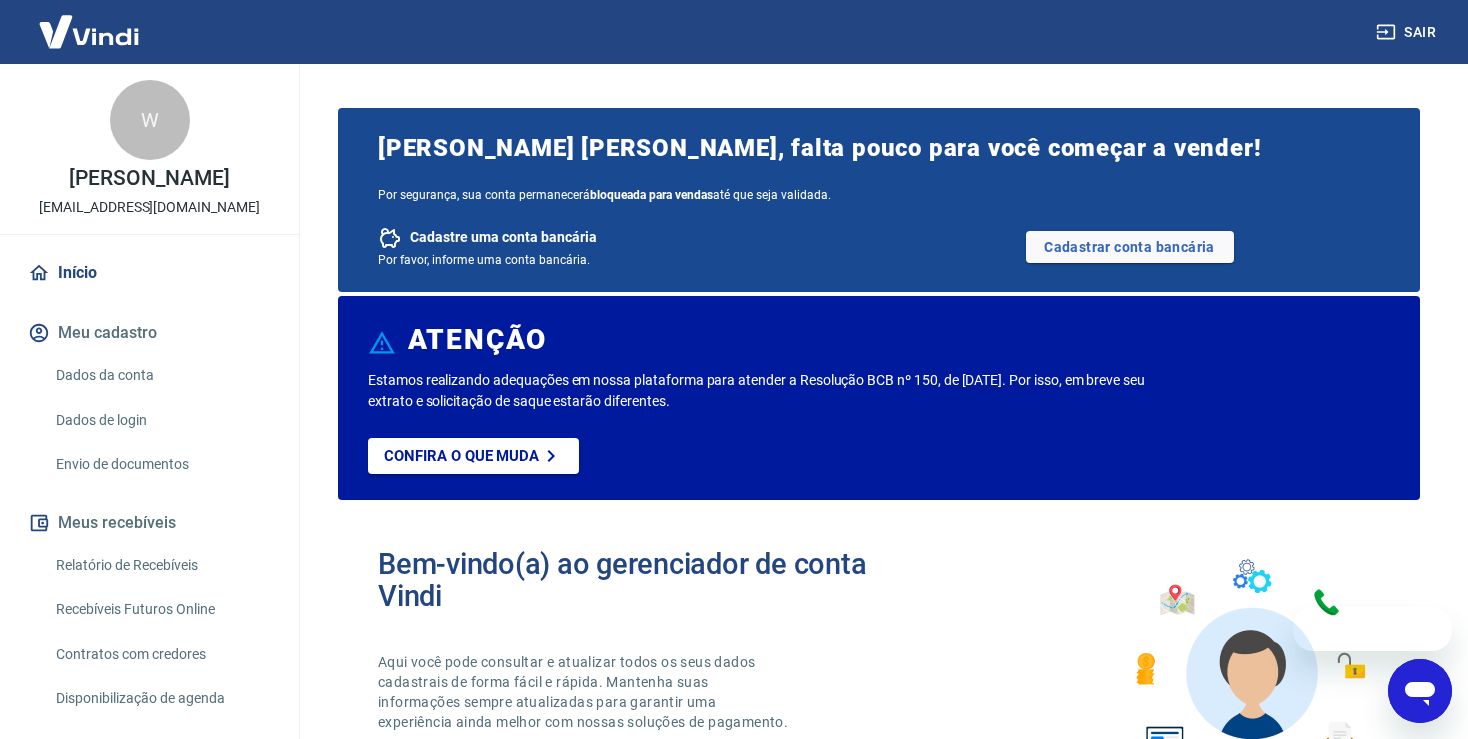 scroll, scrollTop: 0, scrollLeft: 0, axis: both 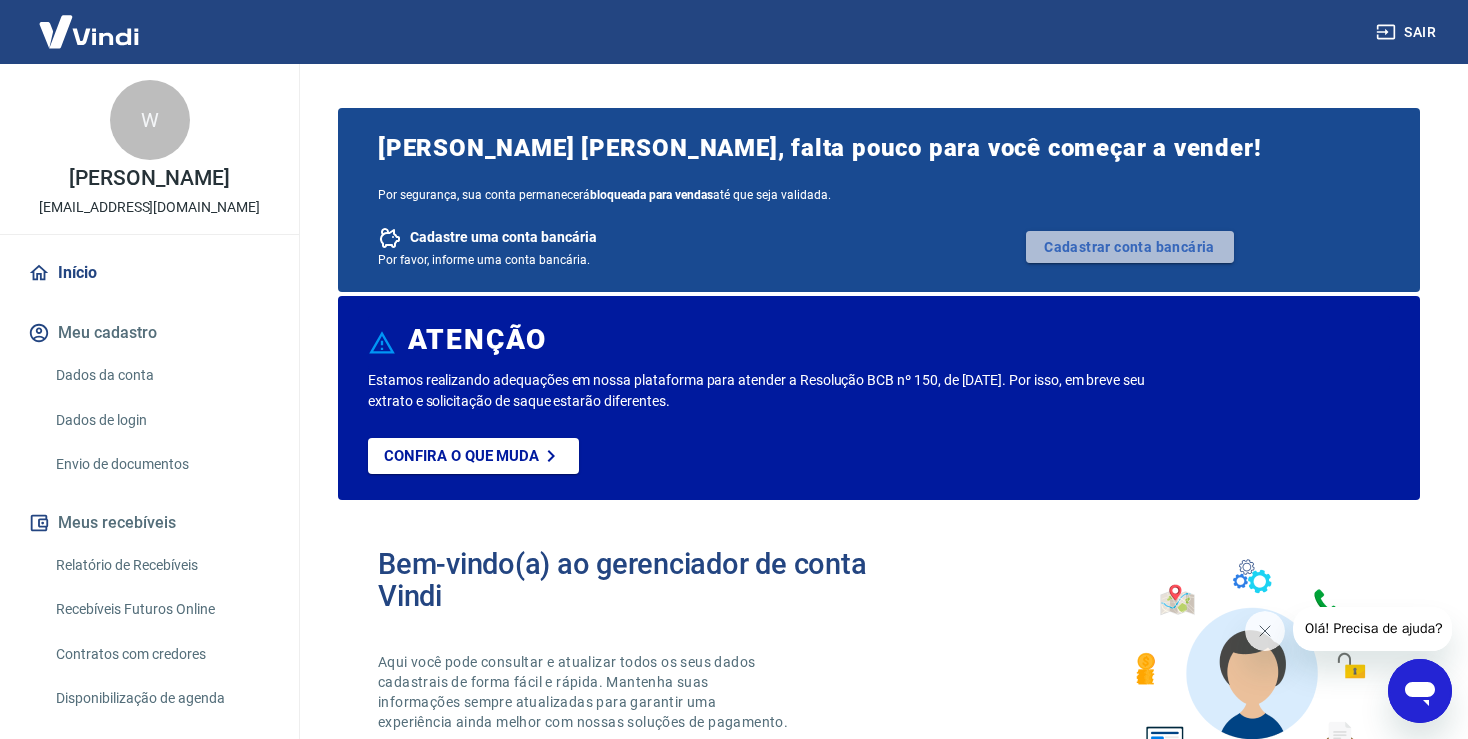 click on "Cadastrar conta bancária" at bounding box center [1130, 247] 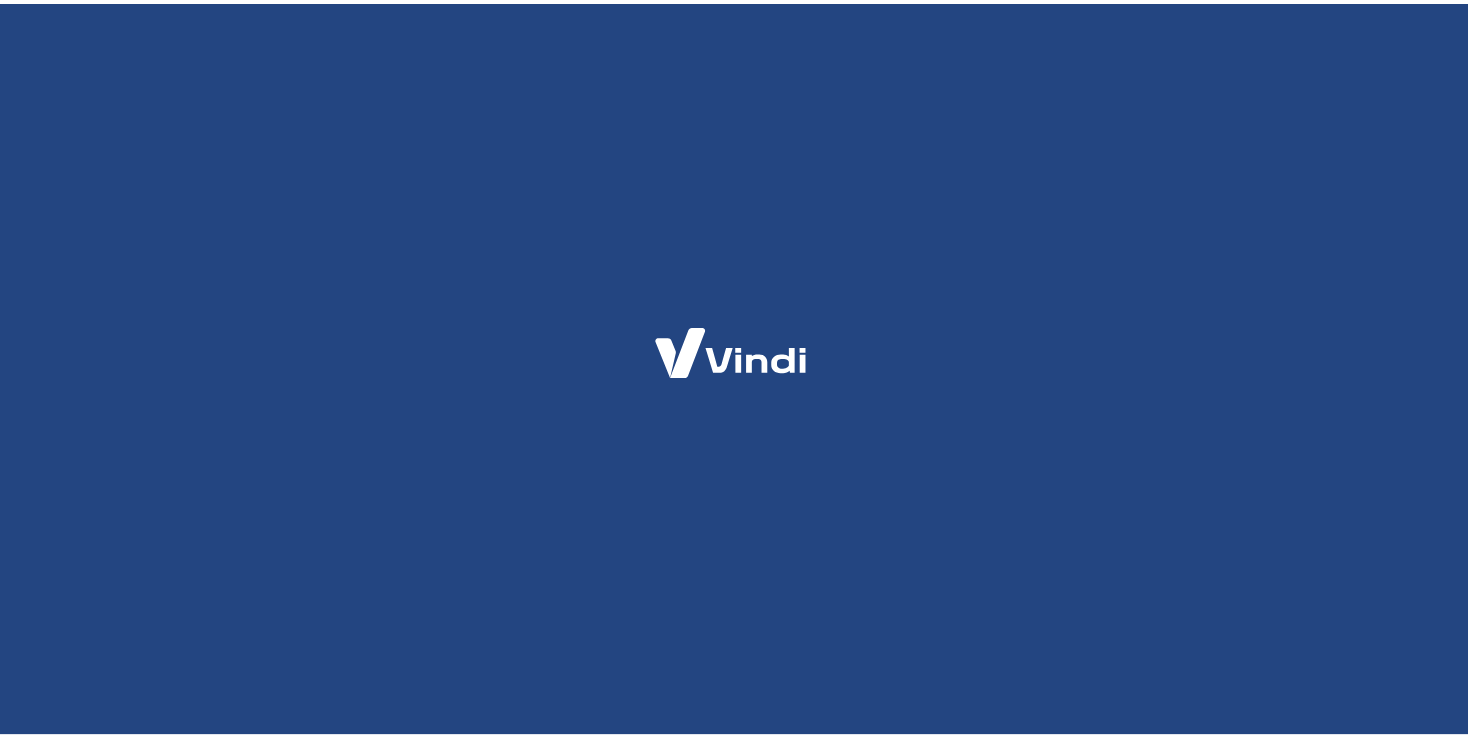 scroll, scrollTop: 0, scrollLeft: 0, axis: both 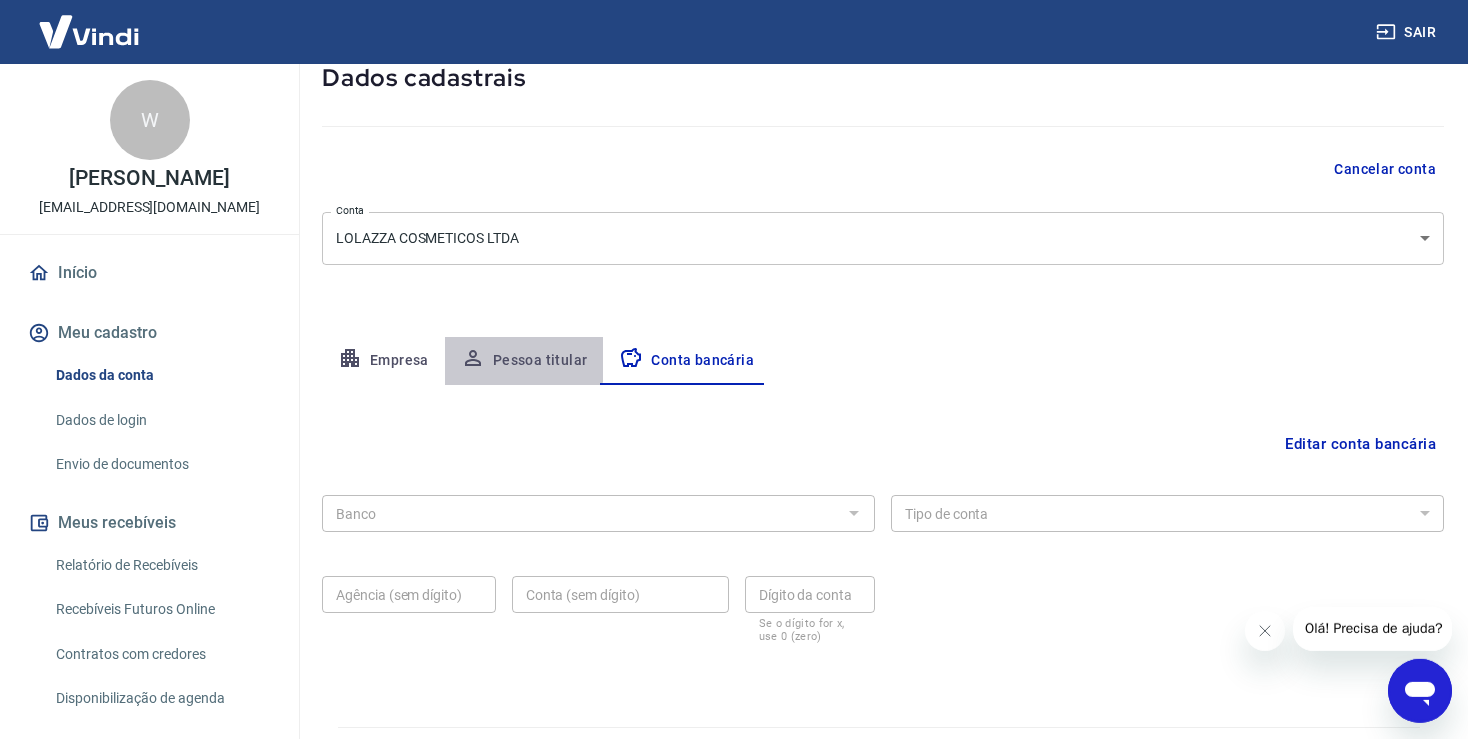 click on "Pessoa titular" at bounding box center (524, 361) 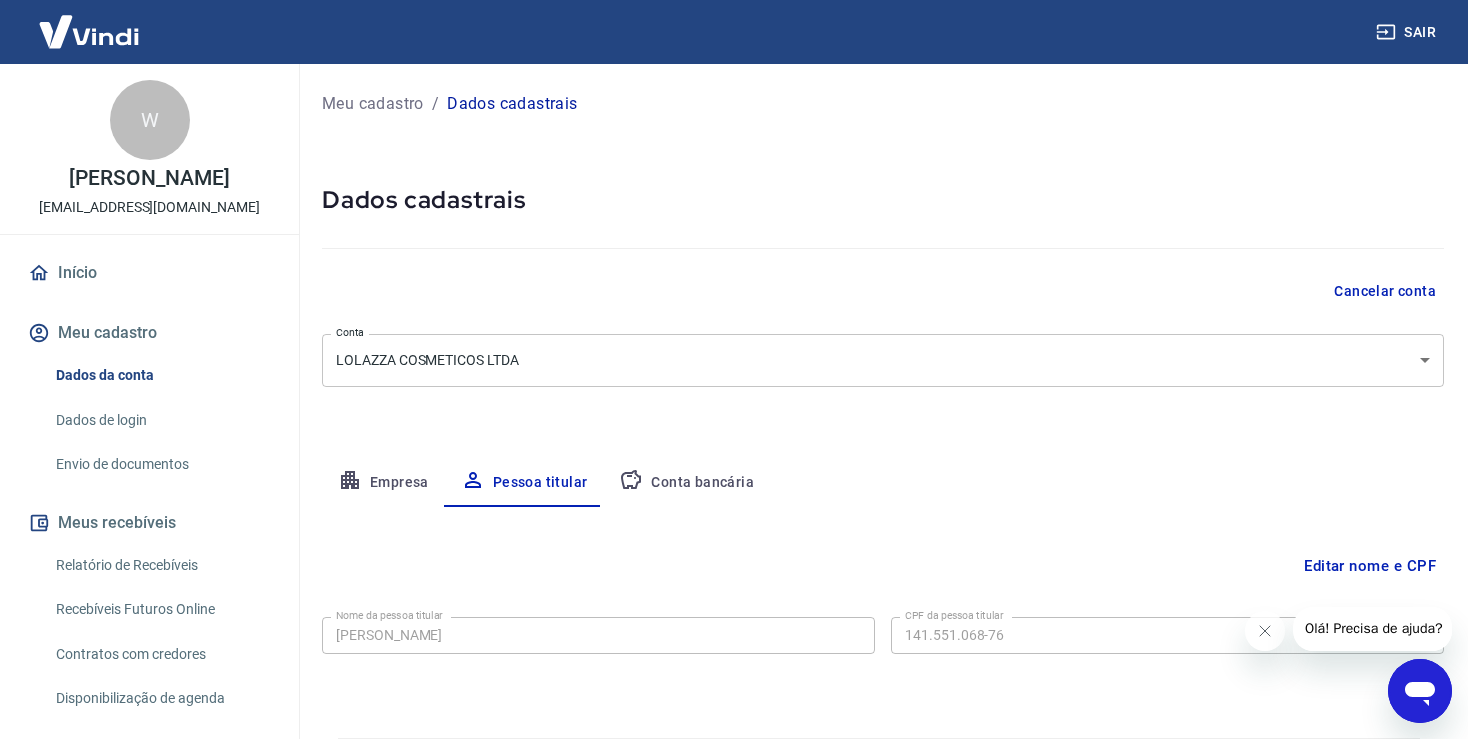 scroll, scrollTop: 60, scrollLeft: 0, axis: vertical 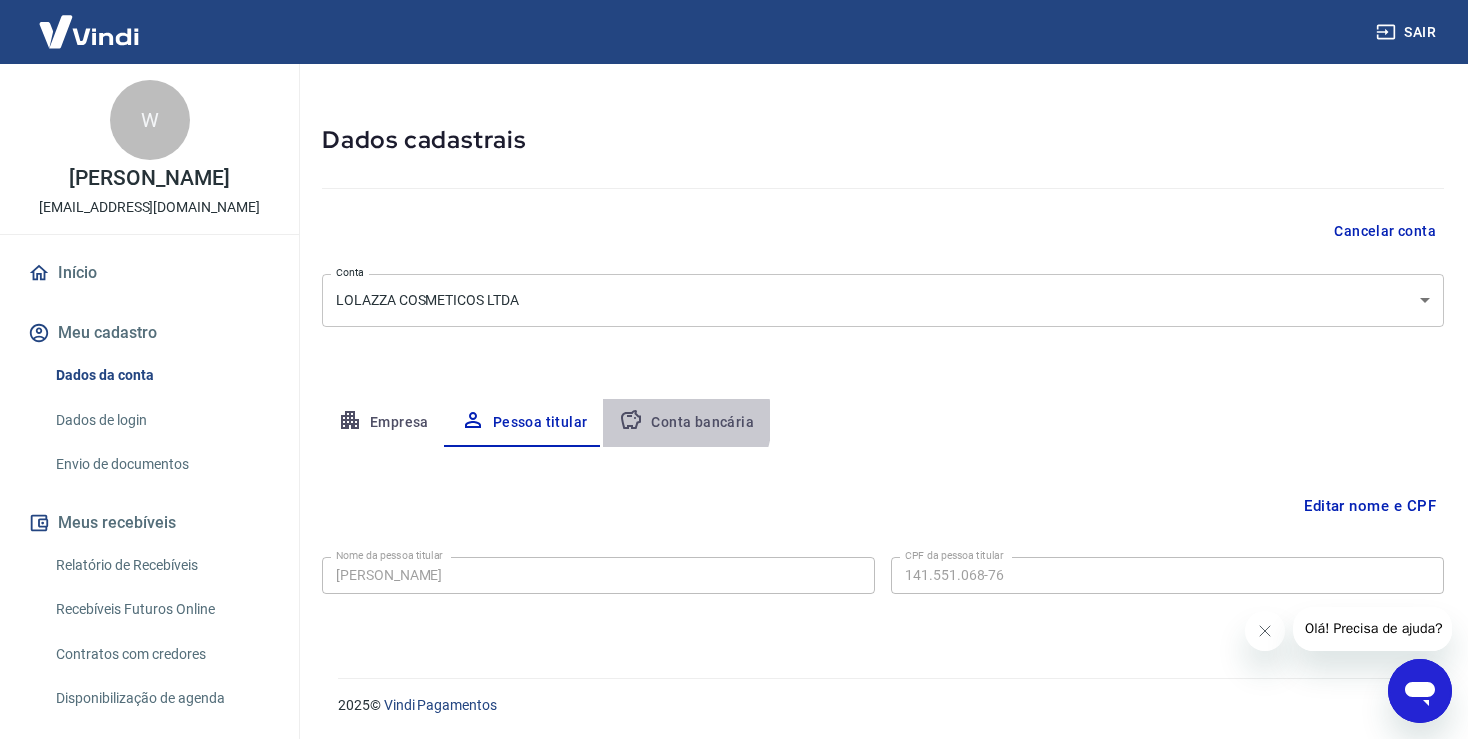 click on "Conta bancária" at bounding box center [686, 423] 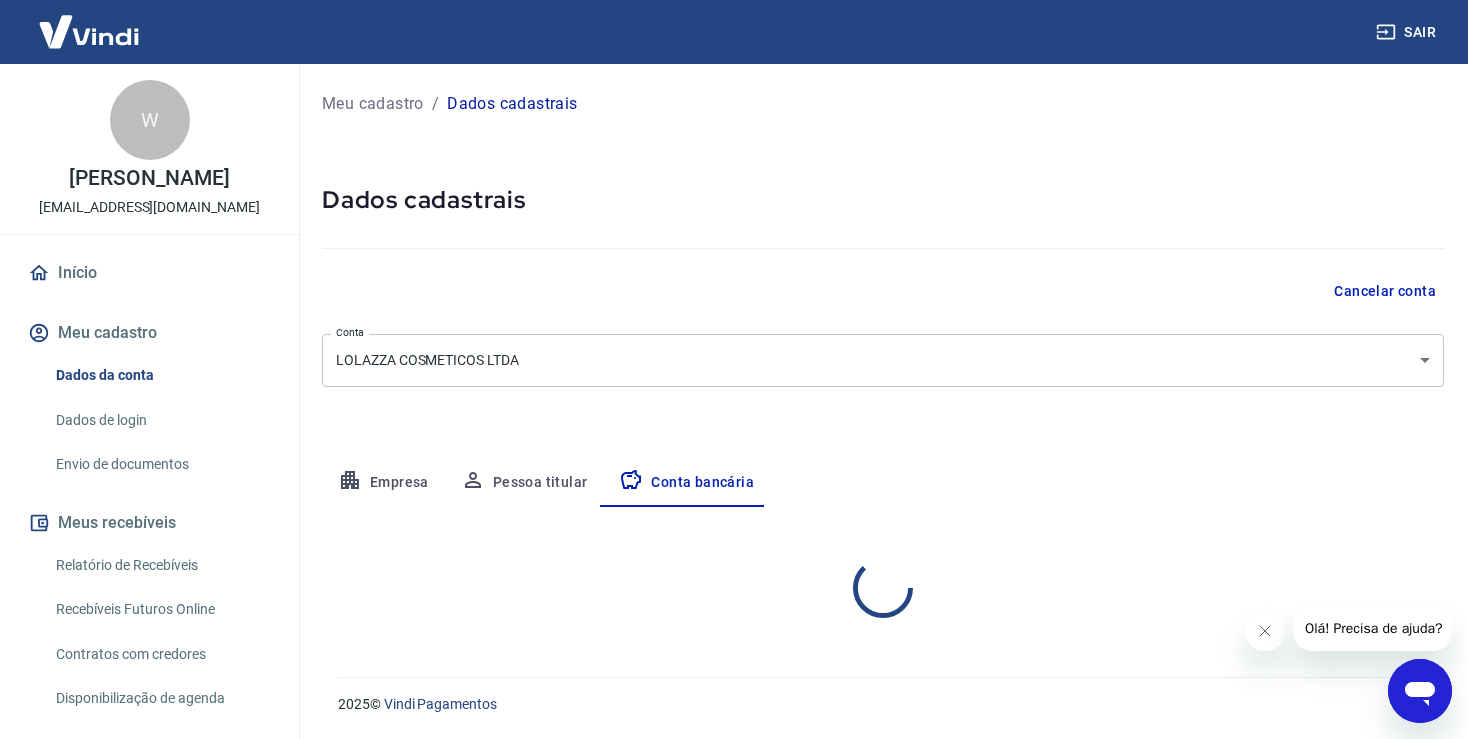 scroll, scrollTop: 0, scrollLeft: 0, axis: both 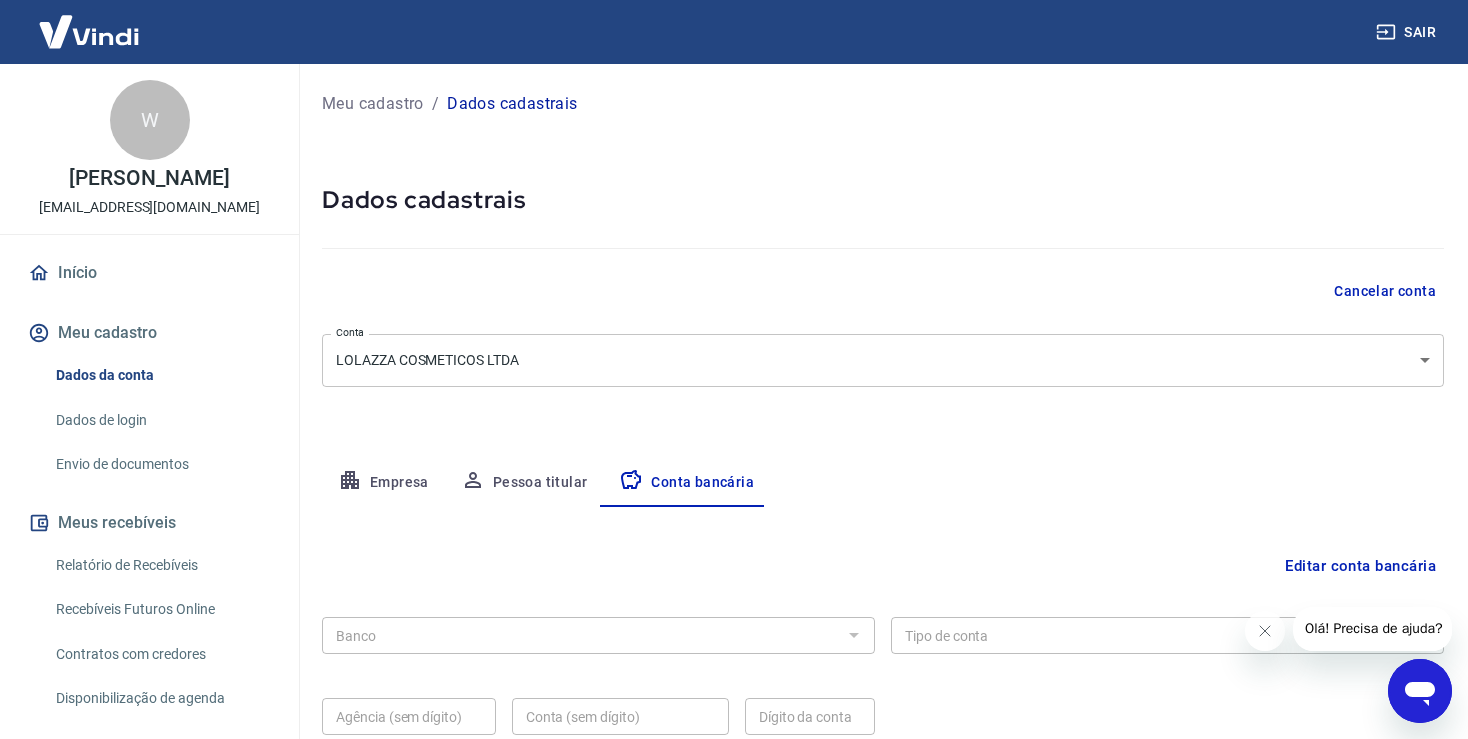 click at bounding box center [853, 635] 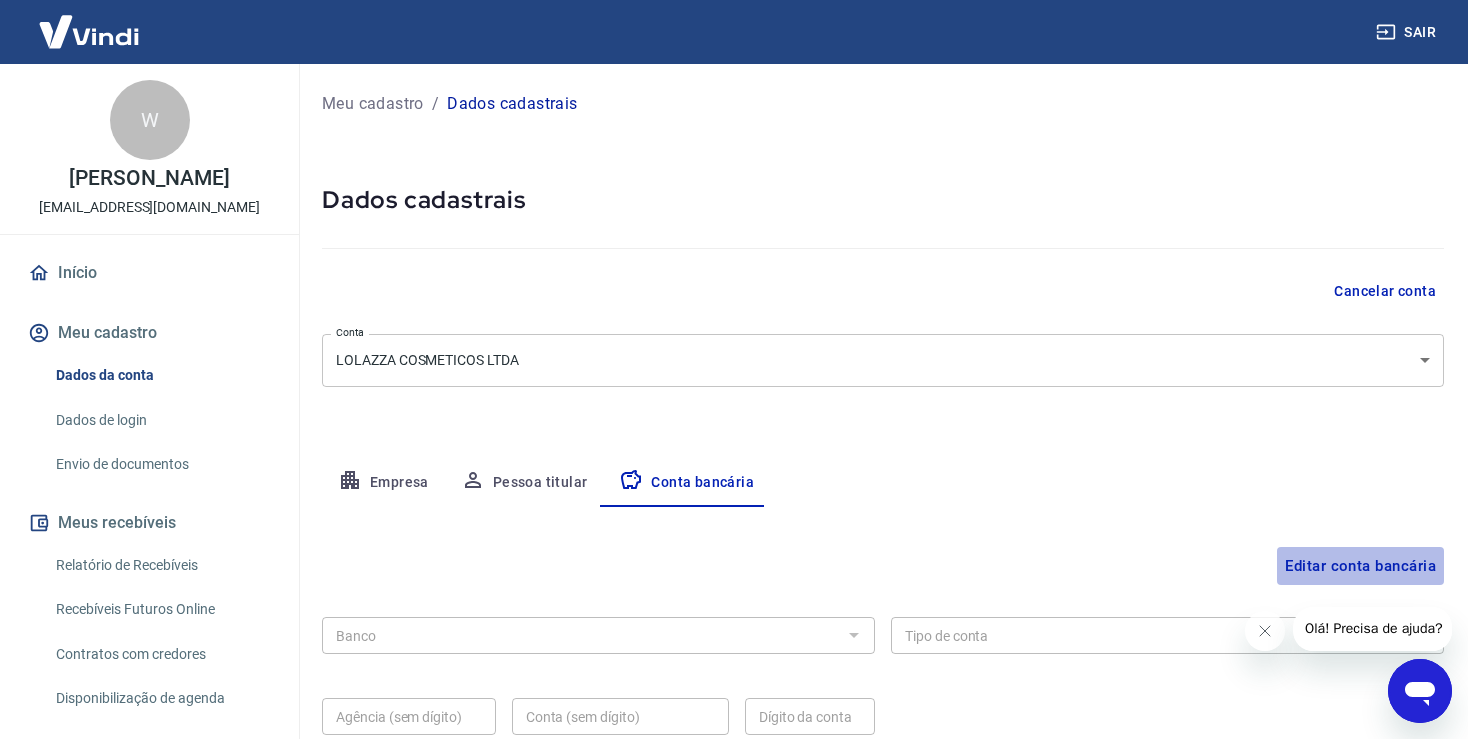 click on "Editar conta bancária" at bounding box center (1360, 566) 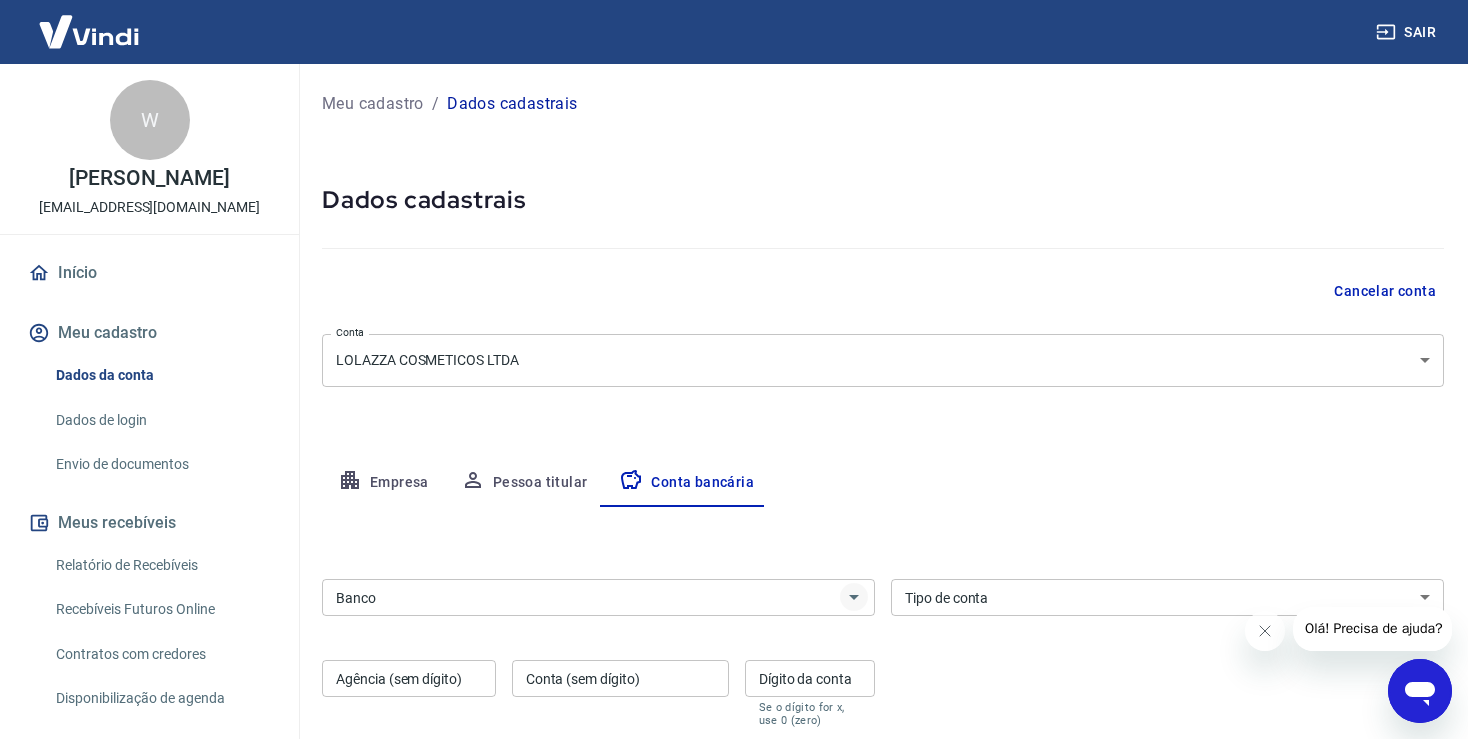 click 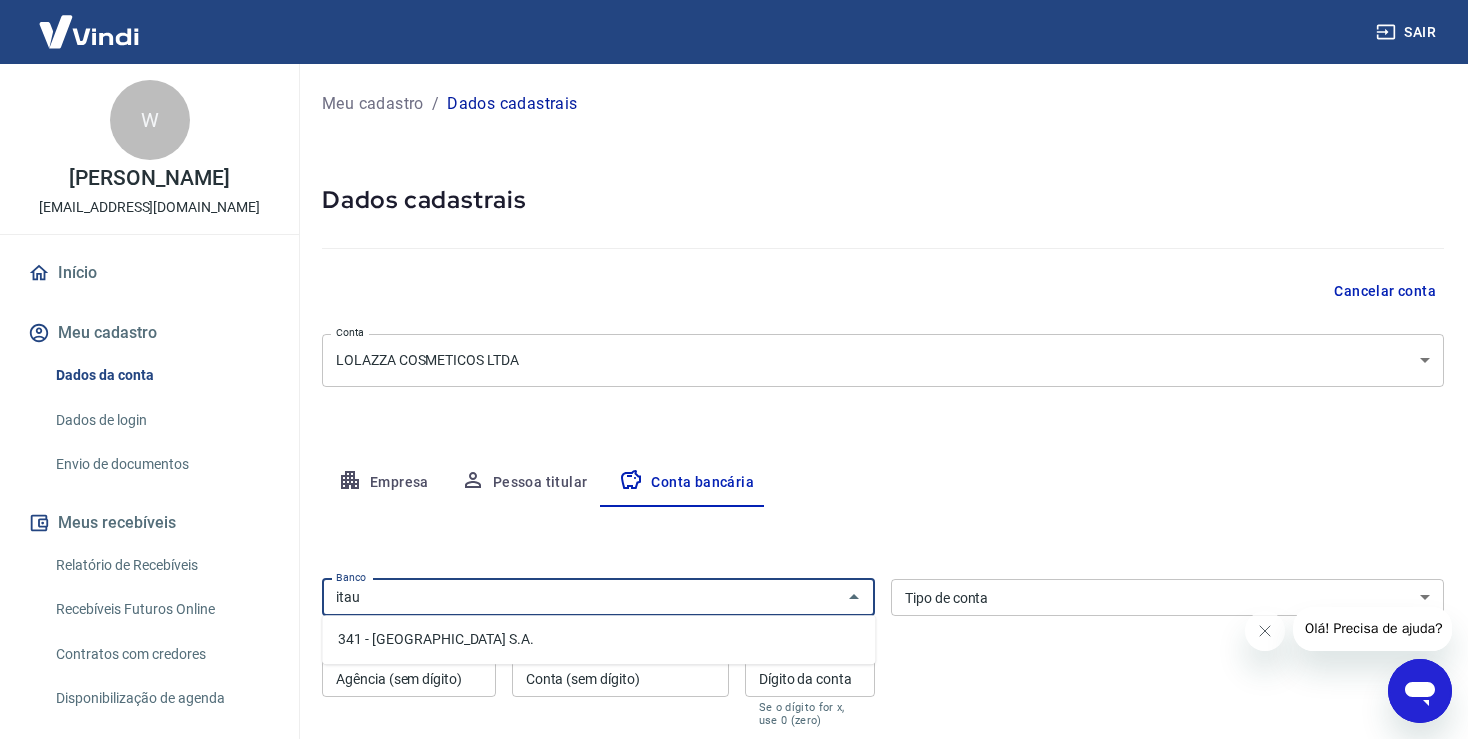 click on "341 - ITAÚ UNIBANCO S.A." at bounding box center [598, 639] 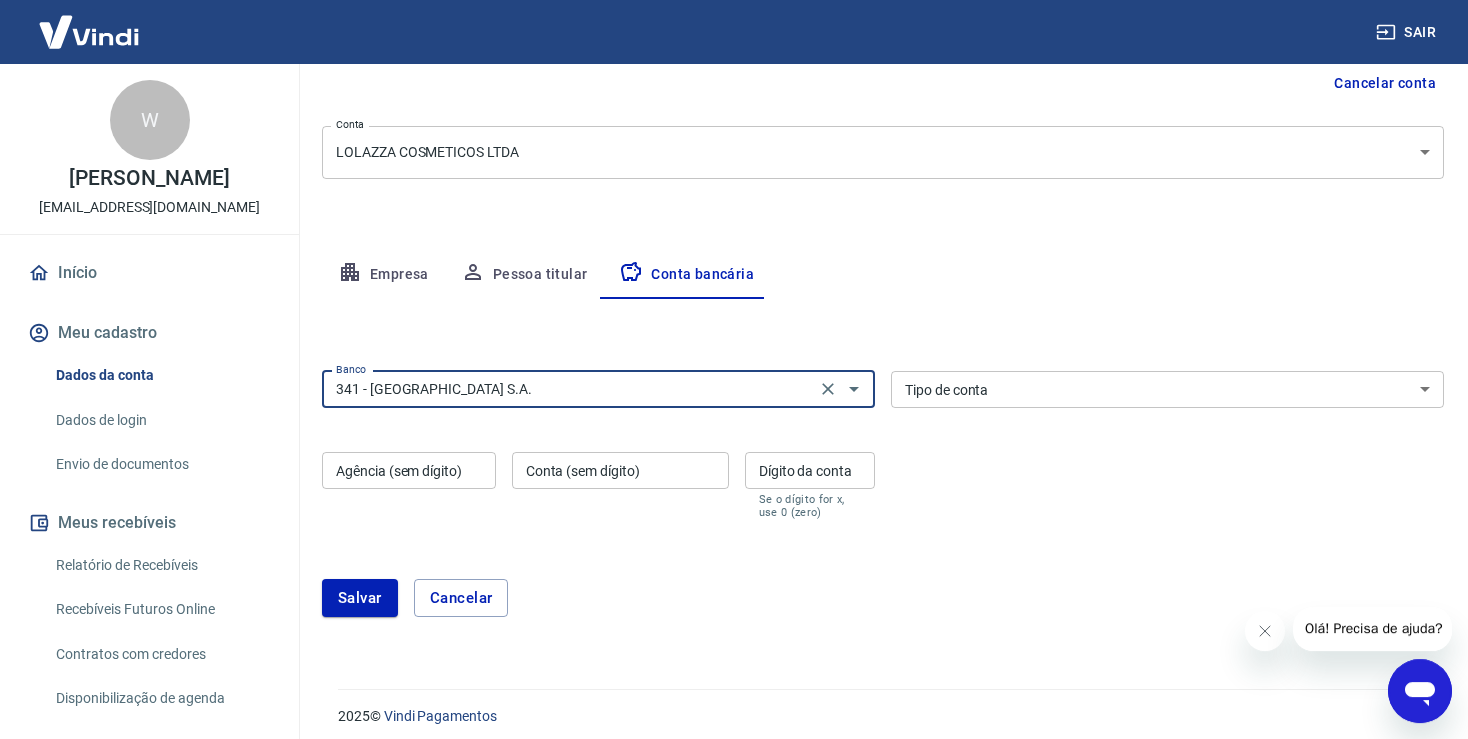 scroll, scrollTop: 219, scrollLeft: 0, axis: vertical 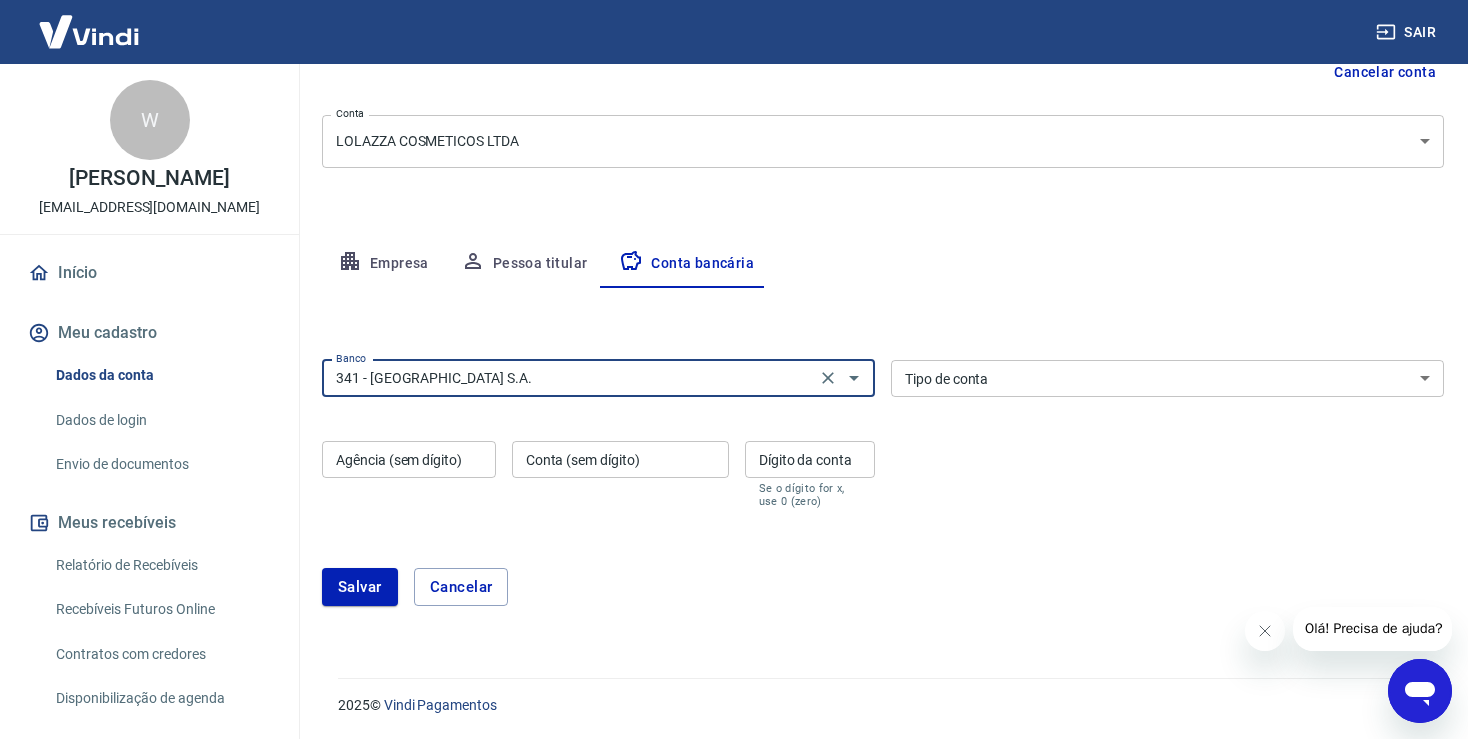 type on "341 - ITAÚ UNIBANCO S.A." 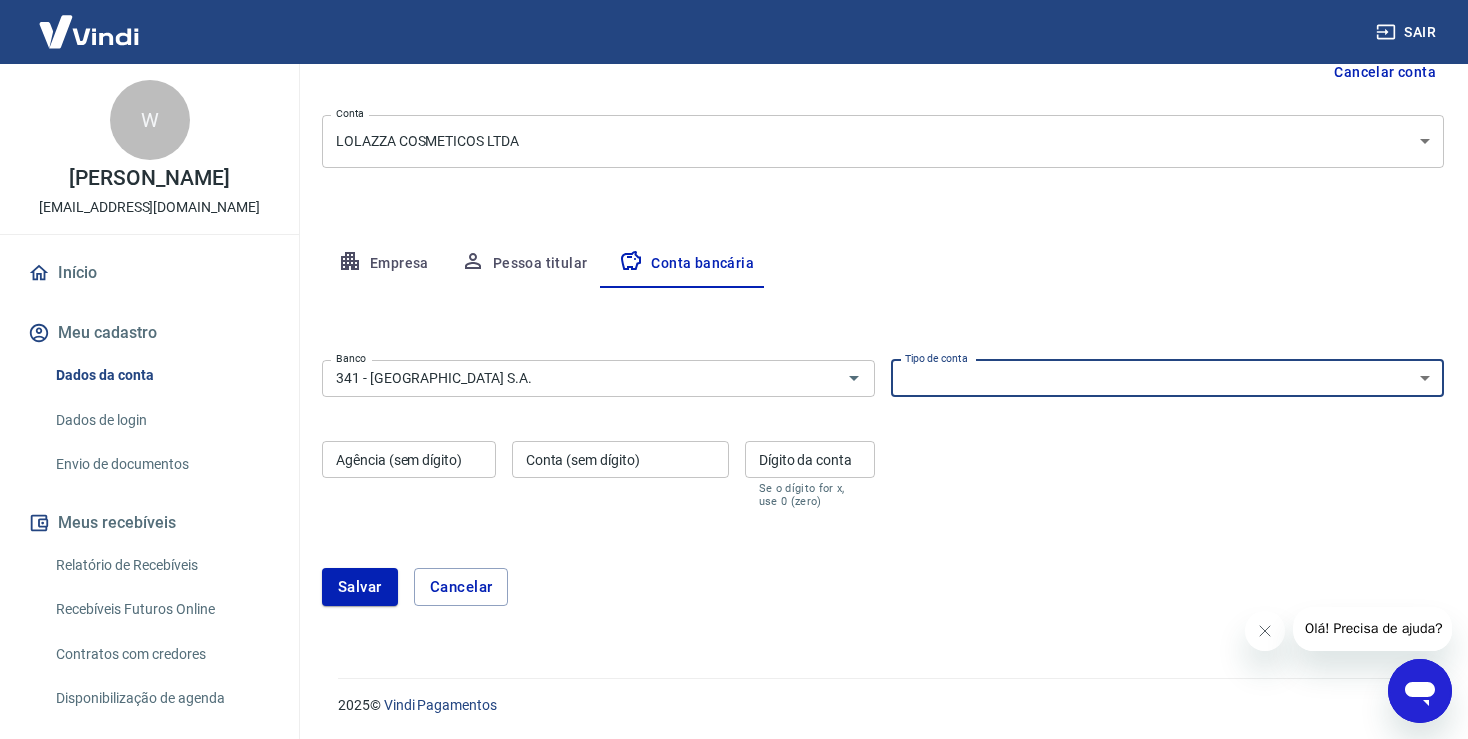 click on "Conta Corrente Conta Poupança" at bounding box center [1167, 378] 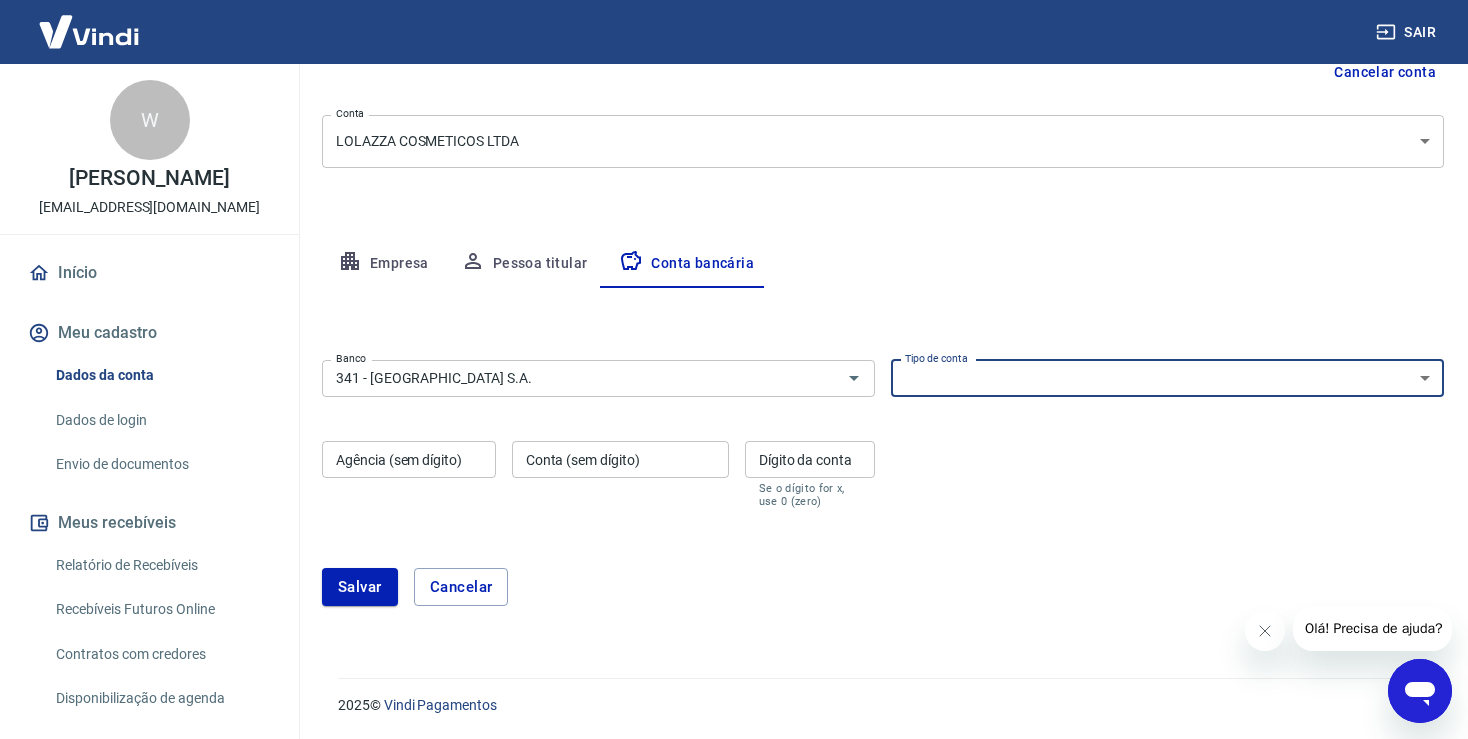 select on "1" 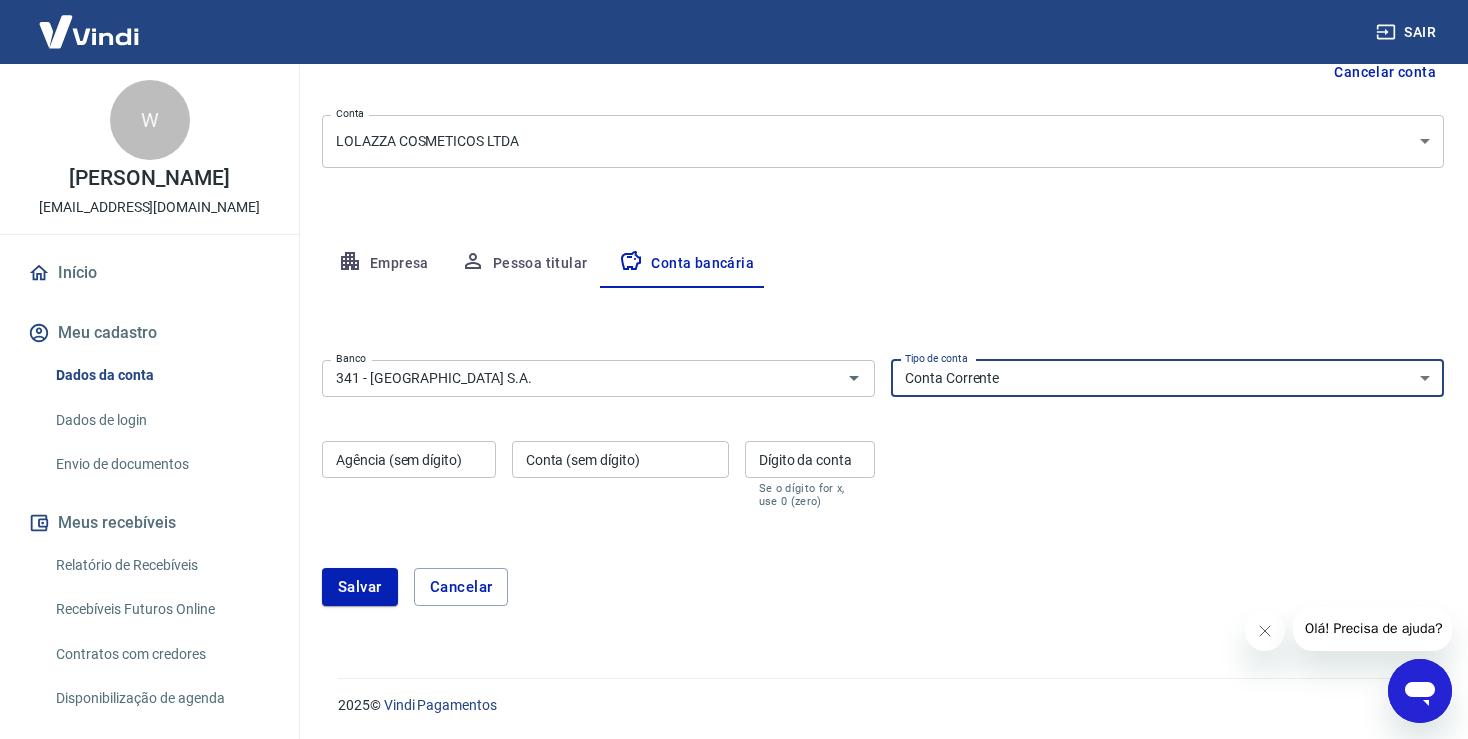 click on "Conta Corrente" at bounding box center [0, 0] 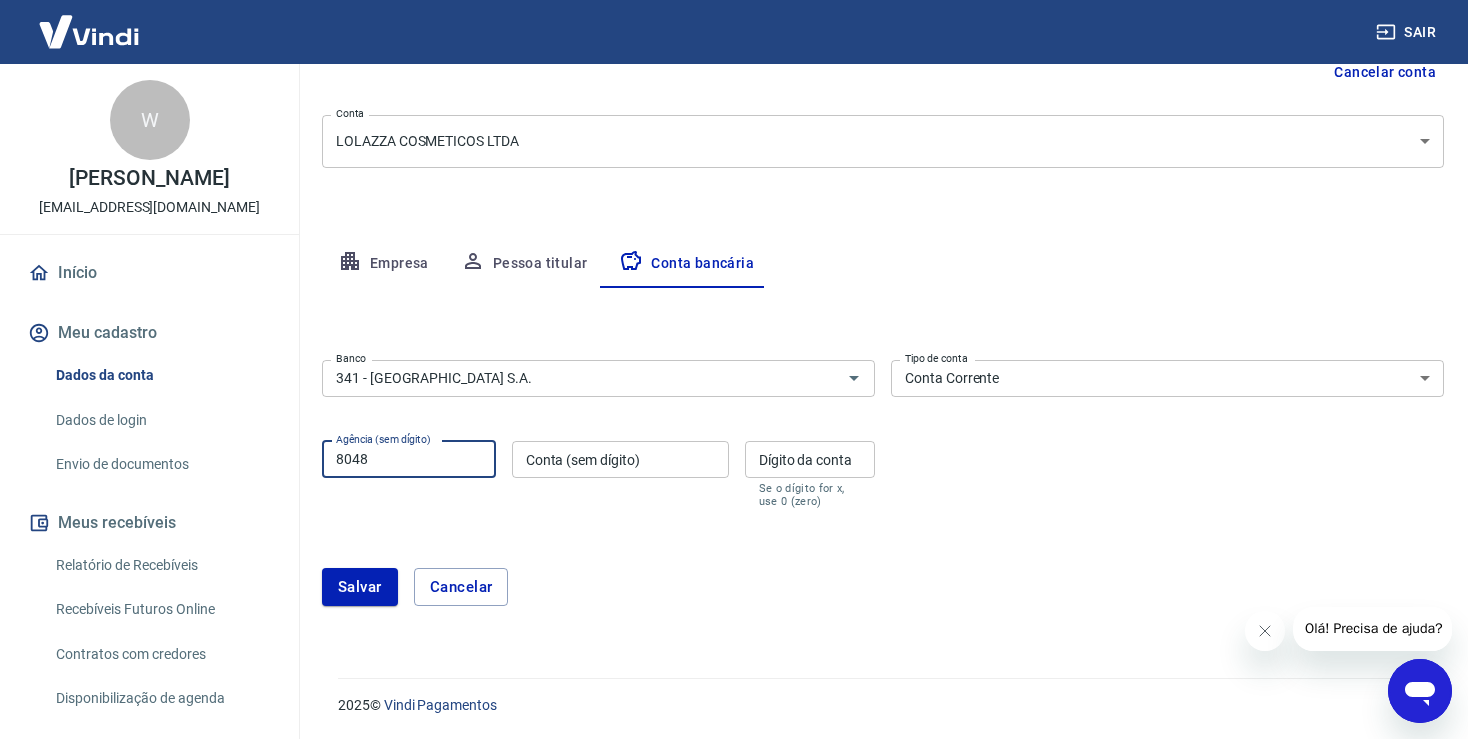 type on "8048" 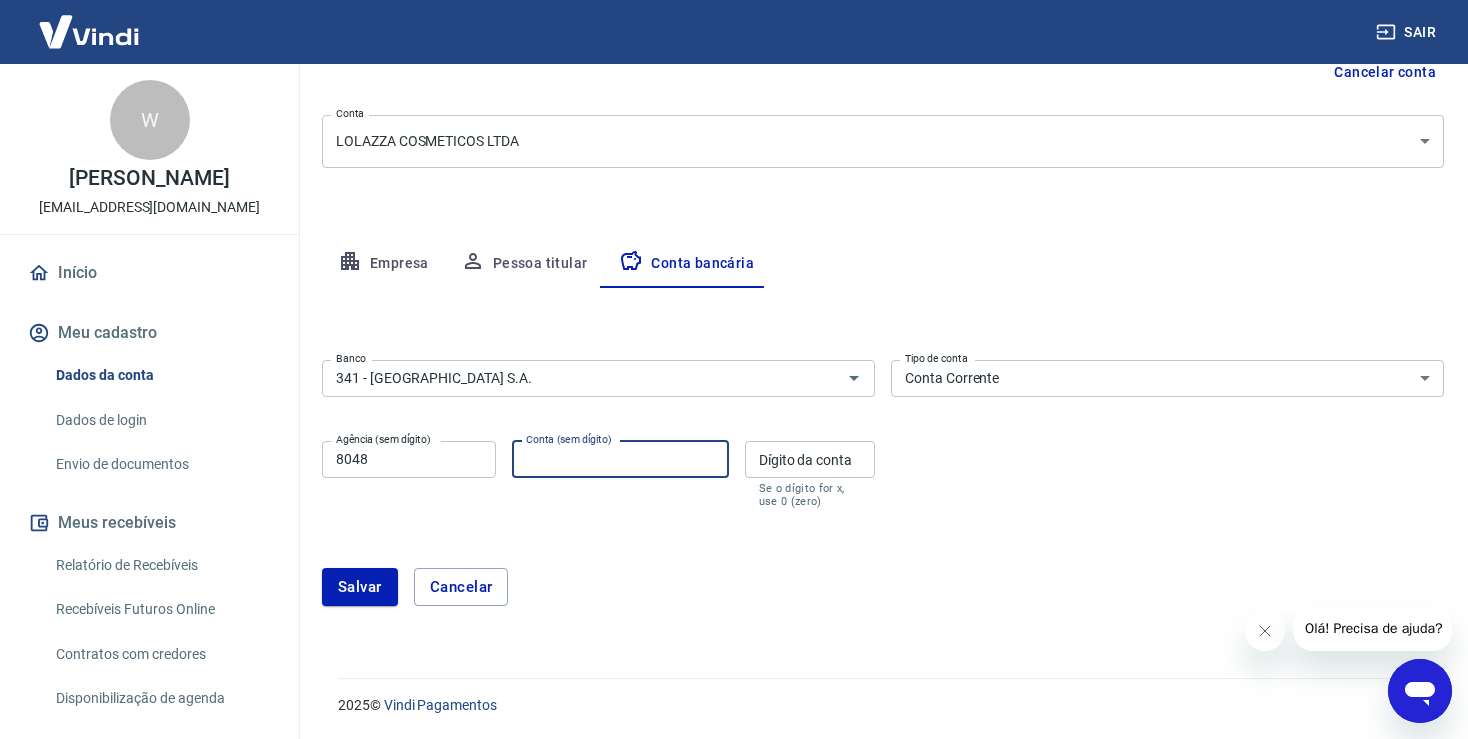 click on "Conta (sem dígito)" at bounding box center [620, 459] 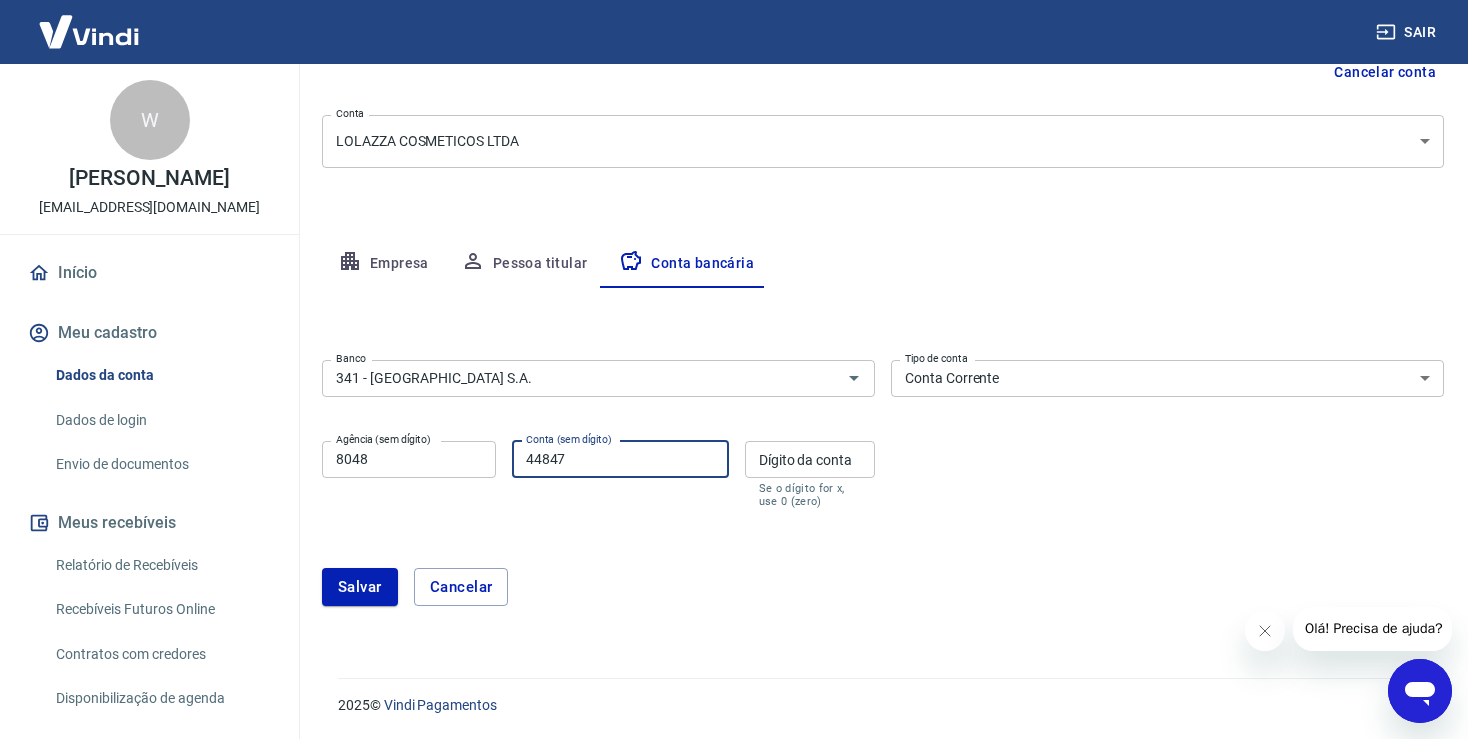 type on "44847" 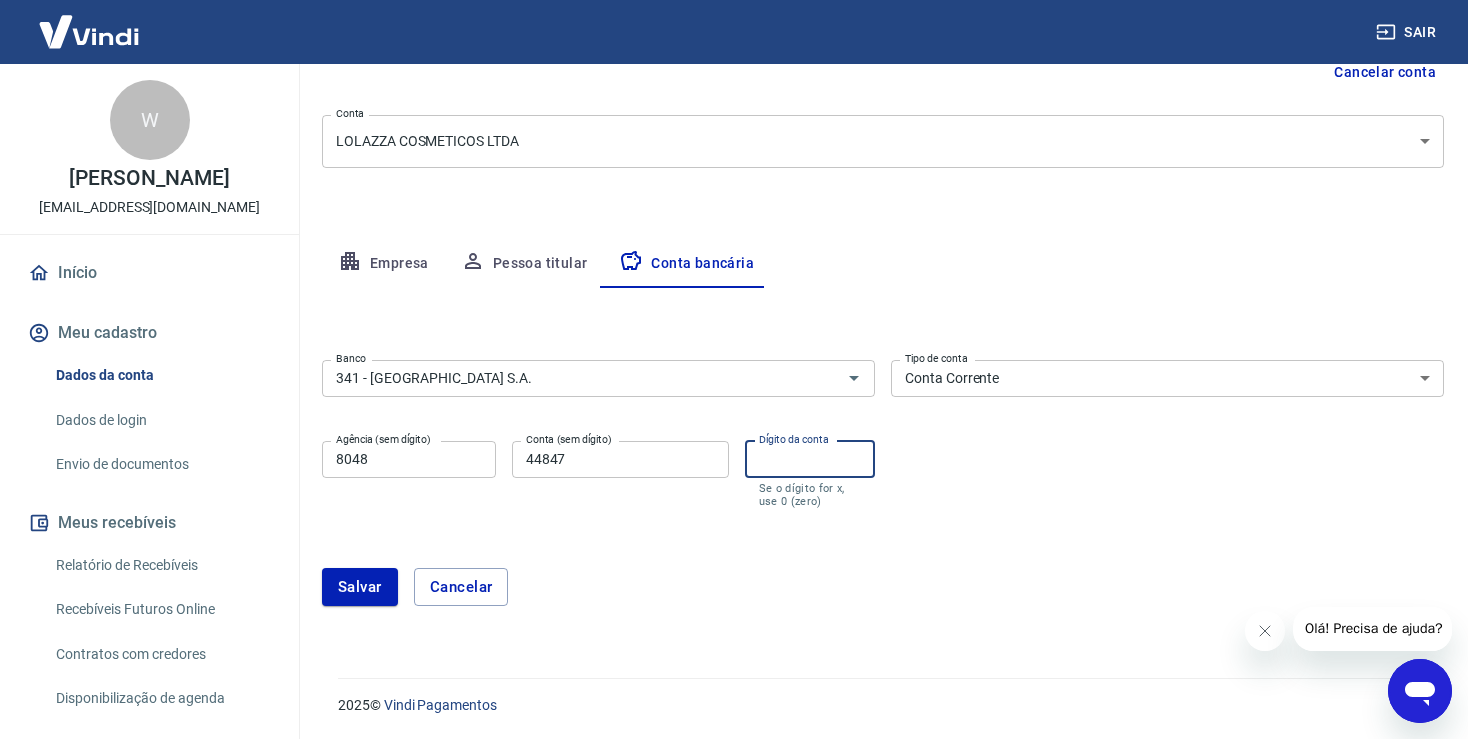 click on "Dígito da conta" at bounding box center [810, 459] 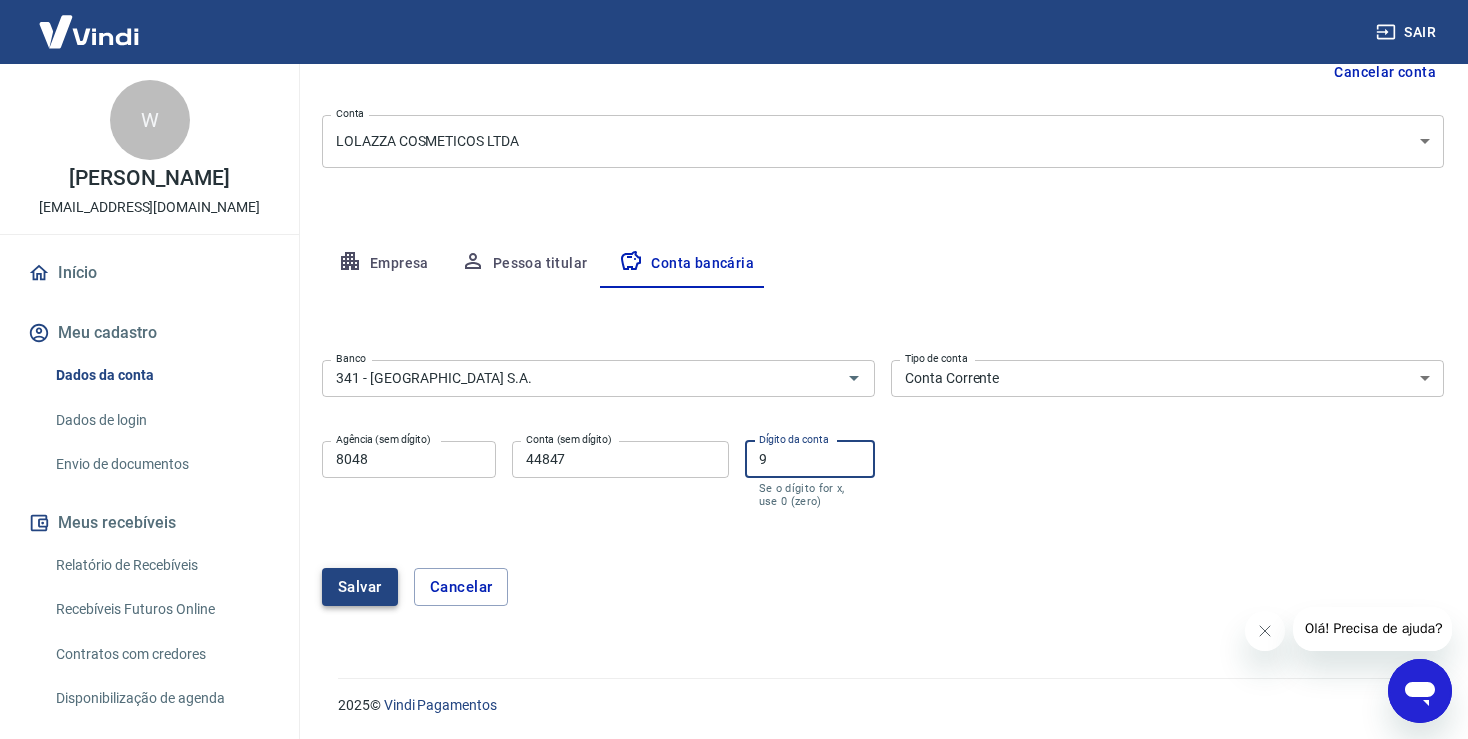 type on "9" 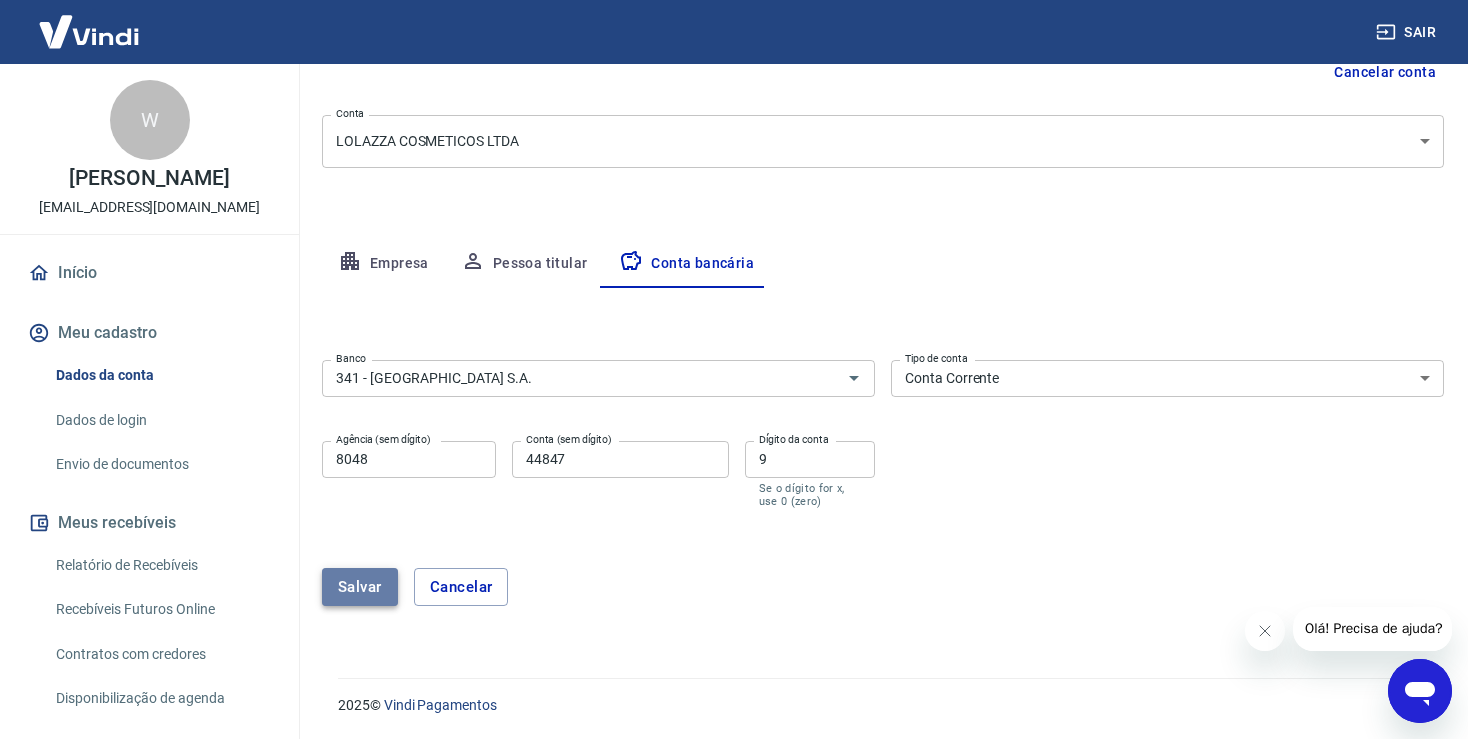 click on "Salvar" at bounding box center [360, 587] 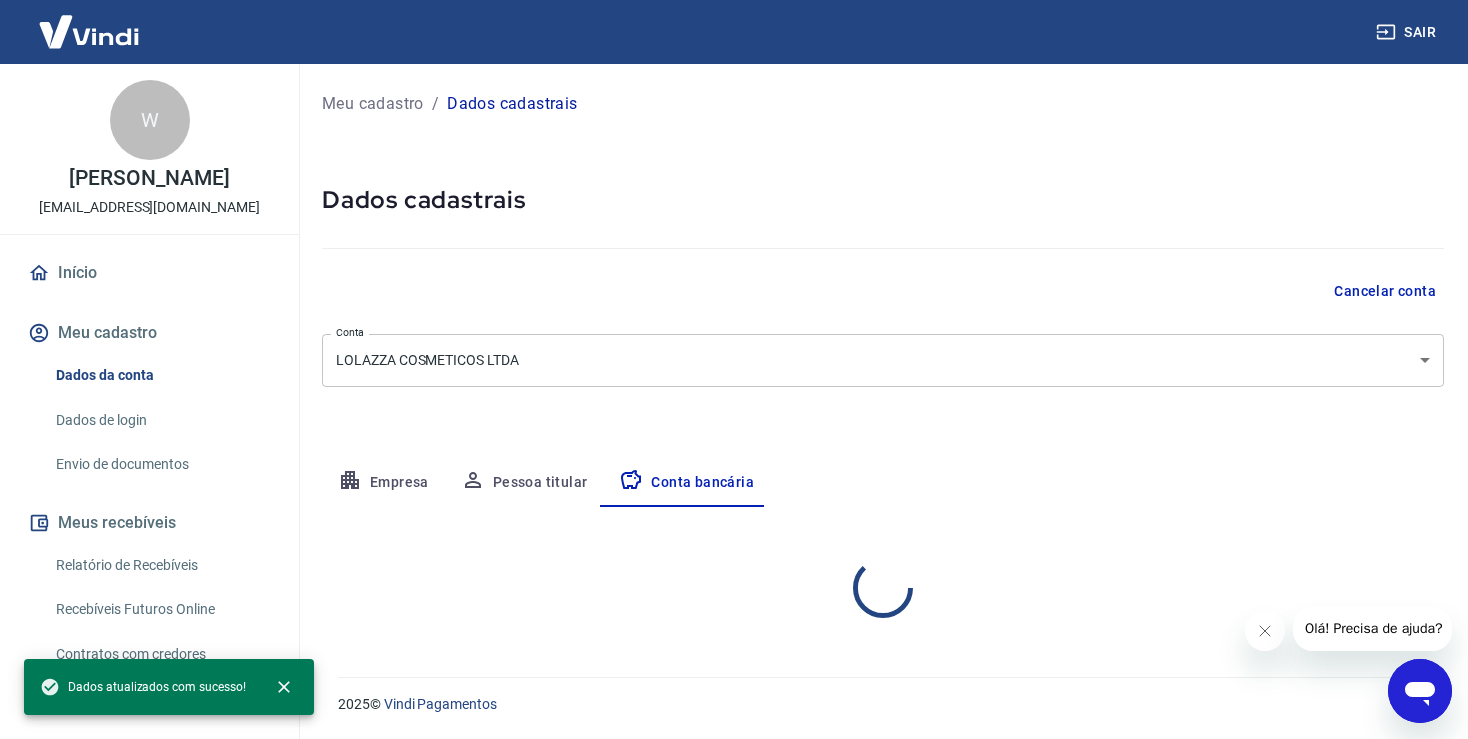 scroll, scrollTop: 0, scrollLeft: 0, axis: both 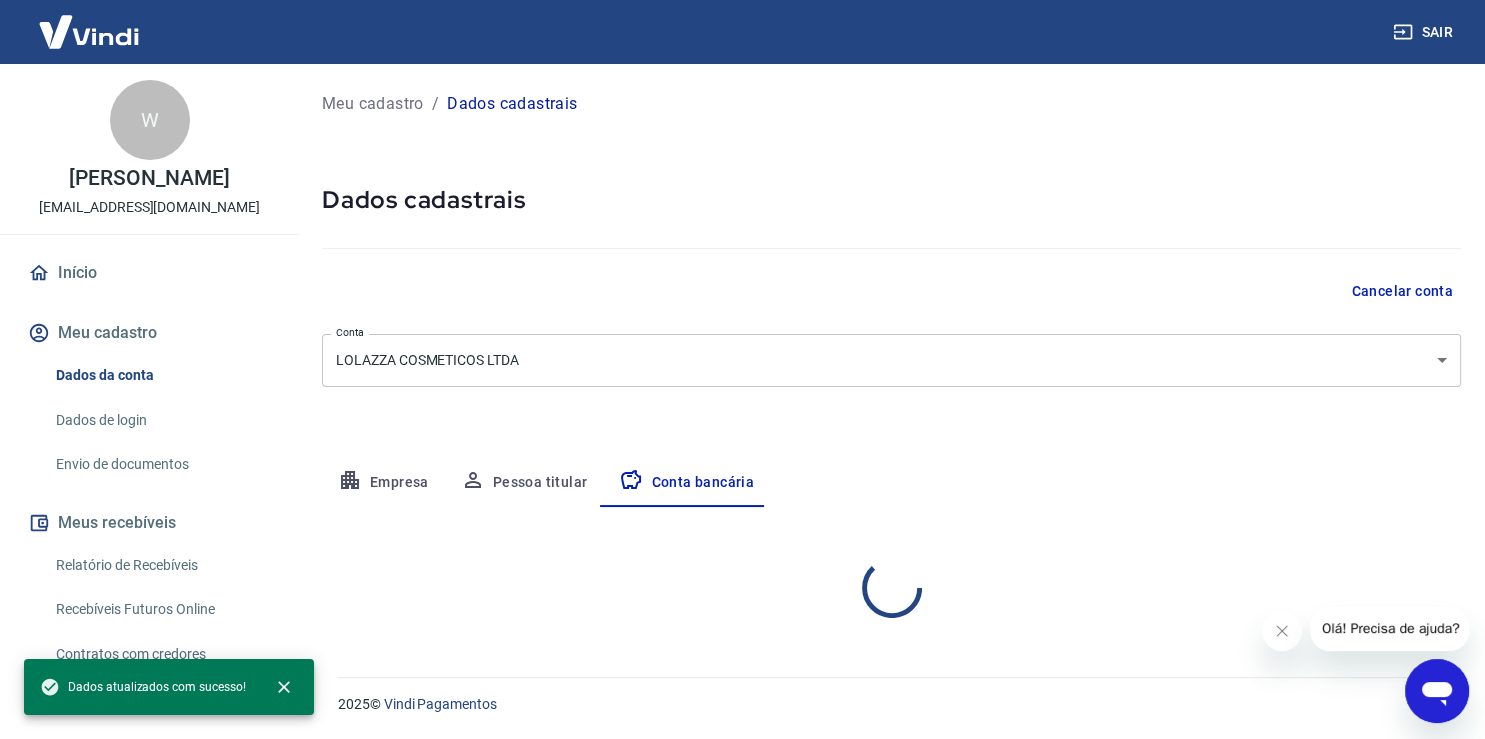 select on "1" 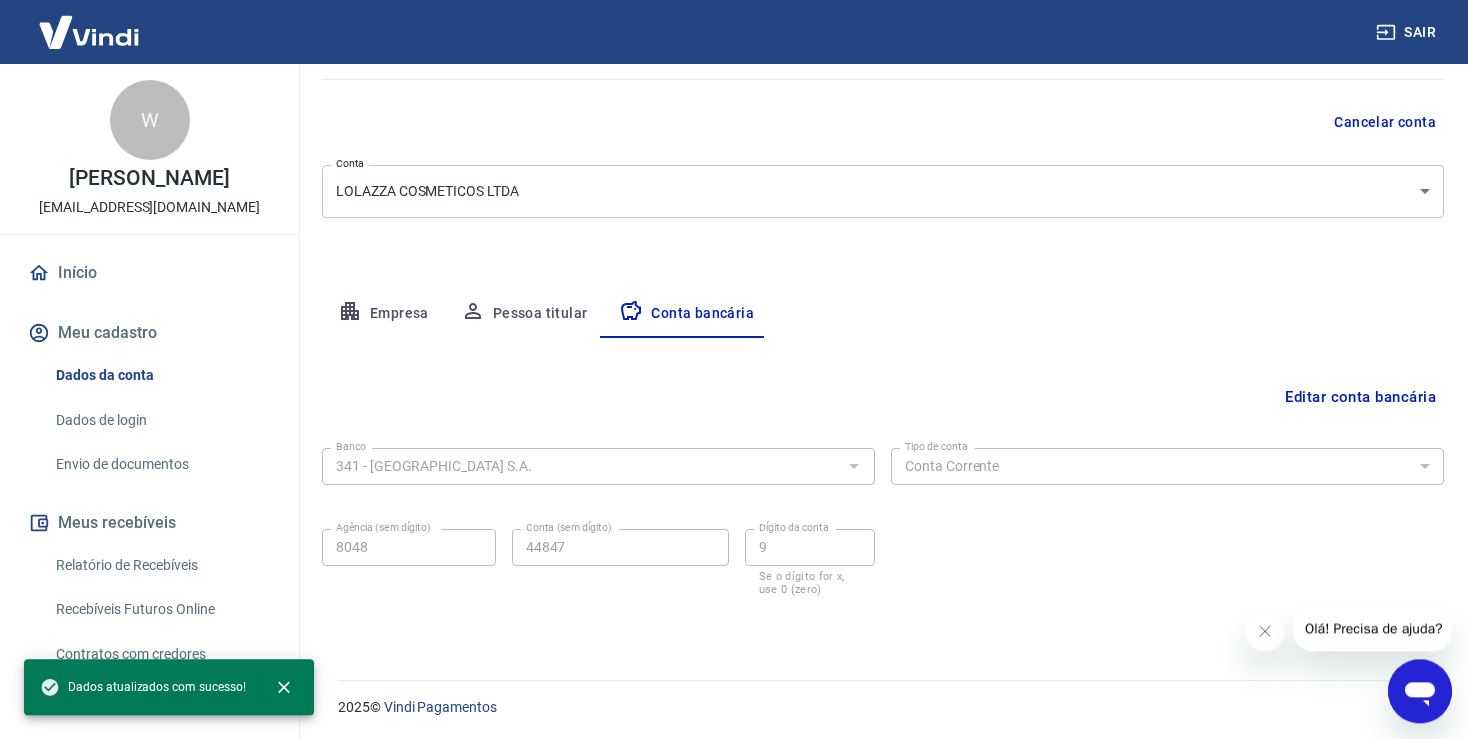 scroll, scrollTop: 171, scrollLeft: 0, axis: vertical 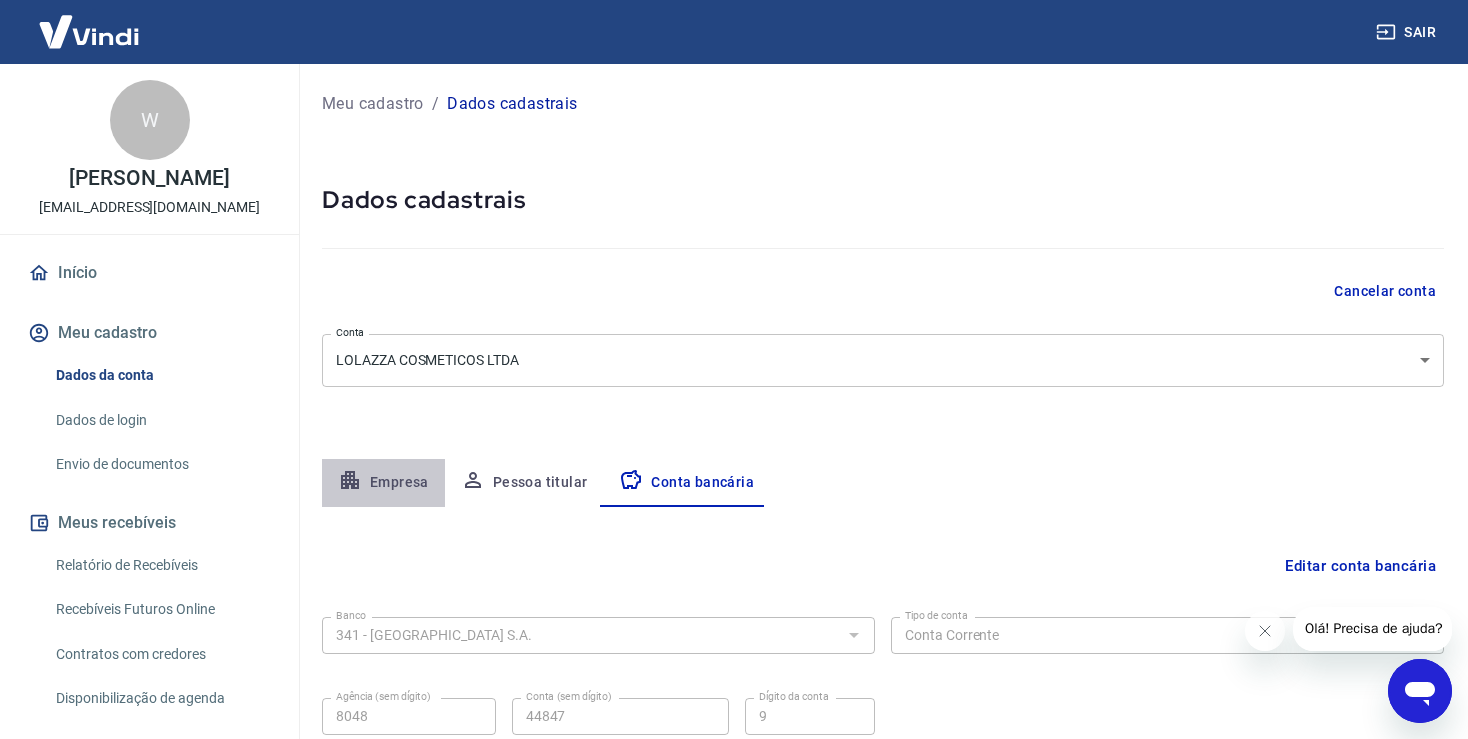 click on "Empresa" at bounding box center (383, 483) 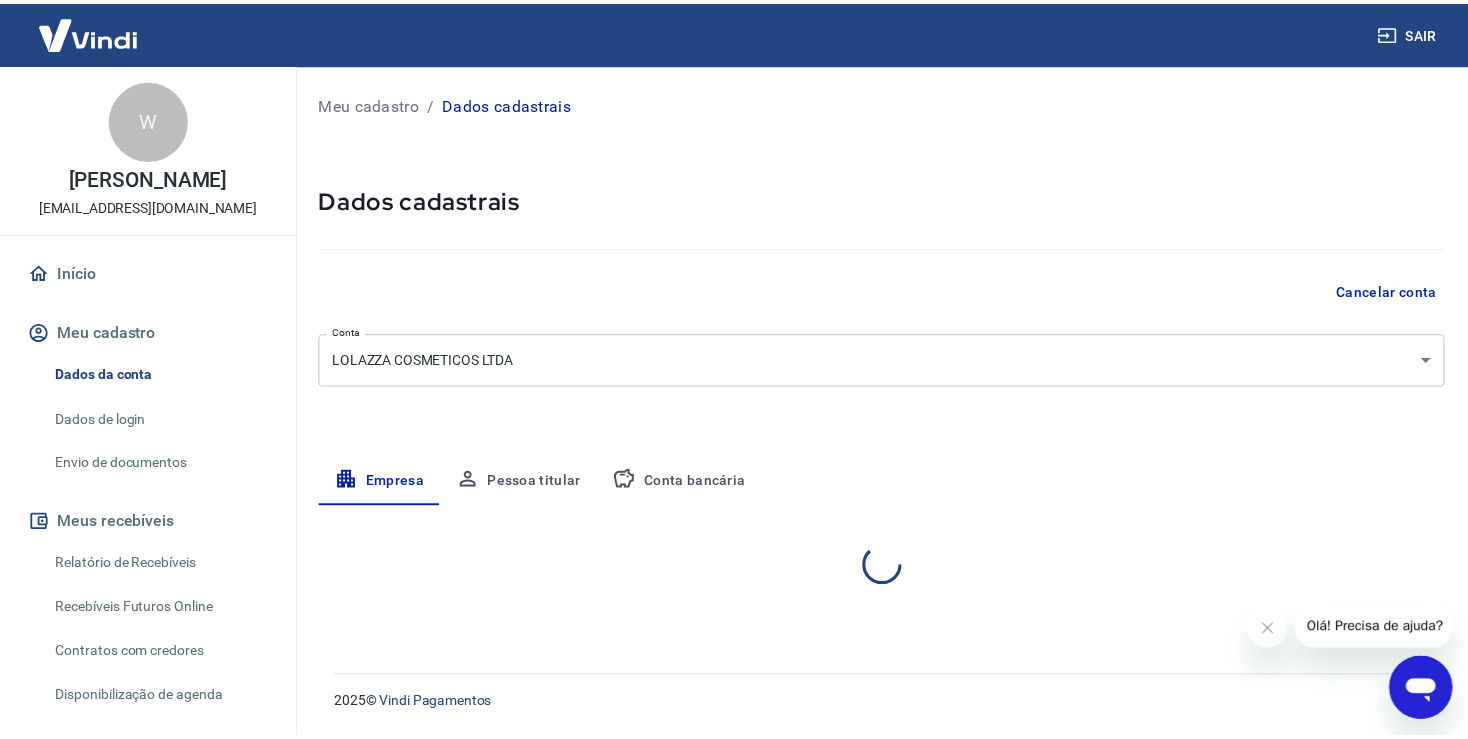 select on "SP" 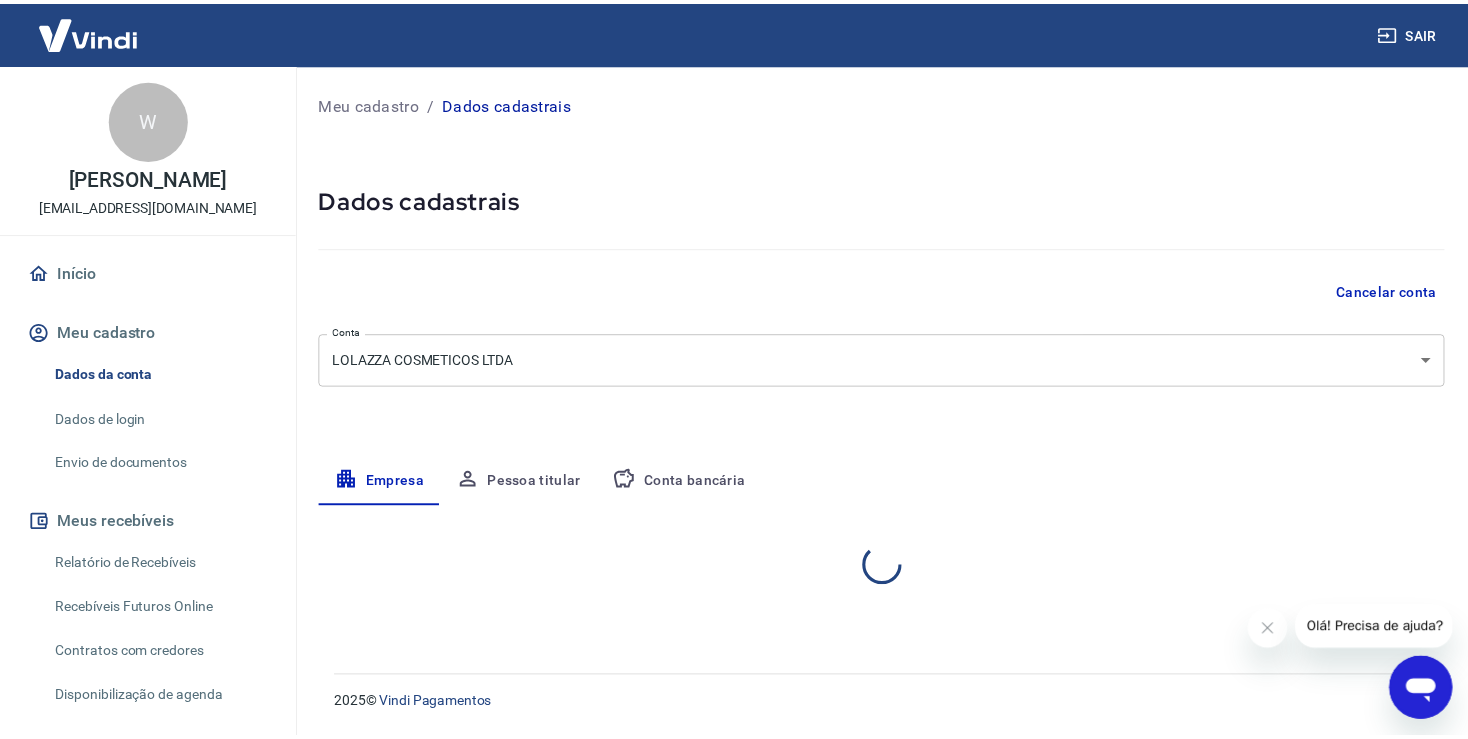 select on "business" 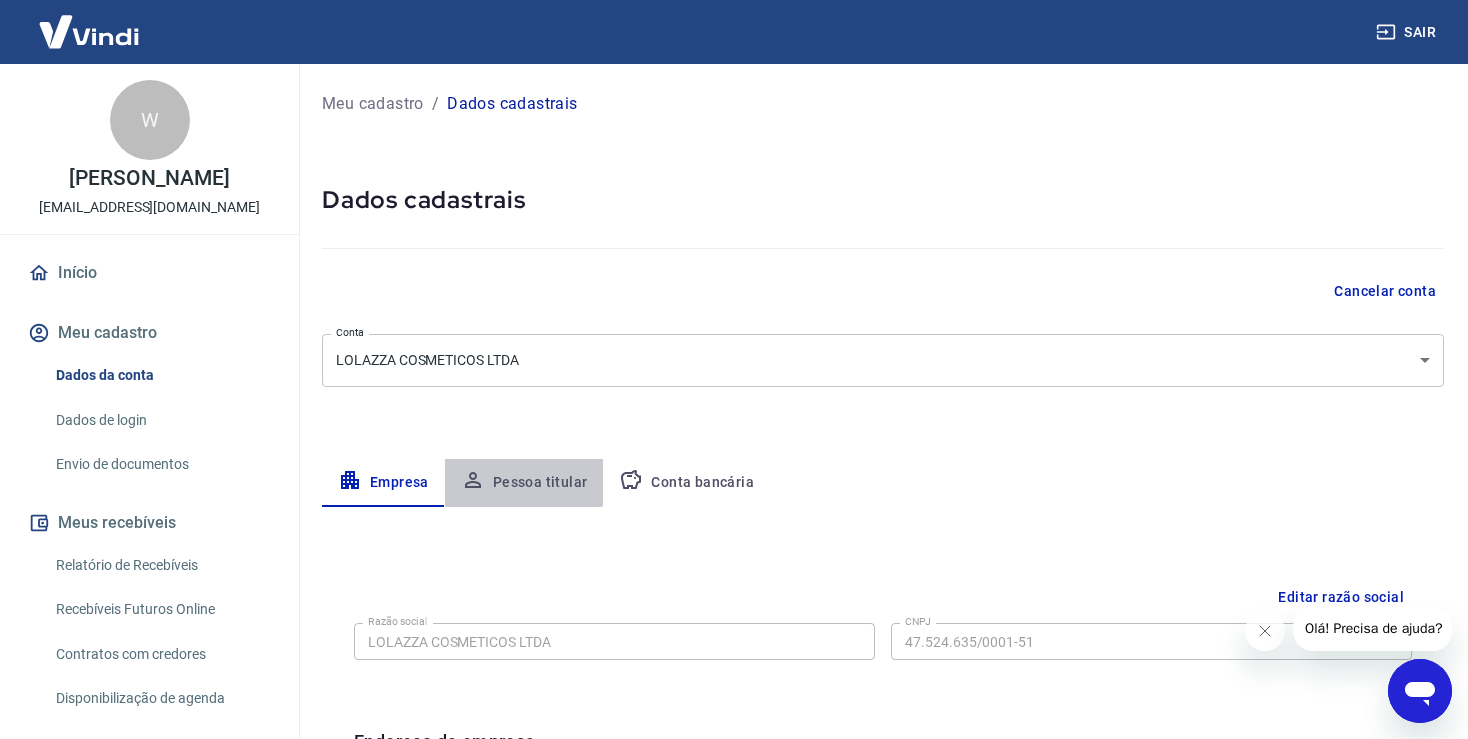 click on "Pessoa titular" at bounding box center [524, 483] 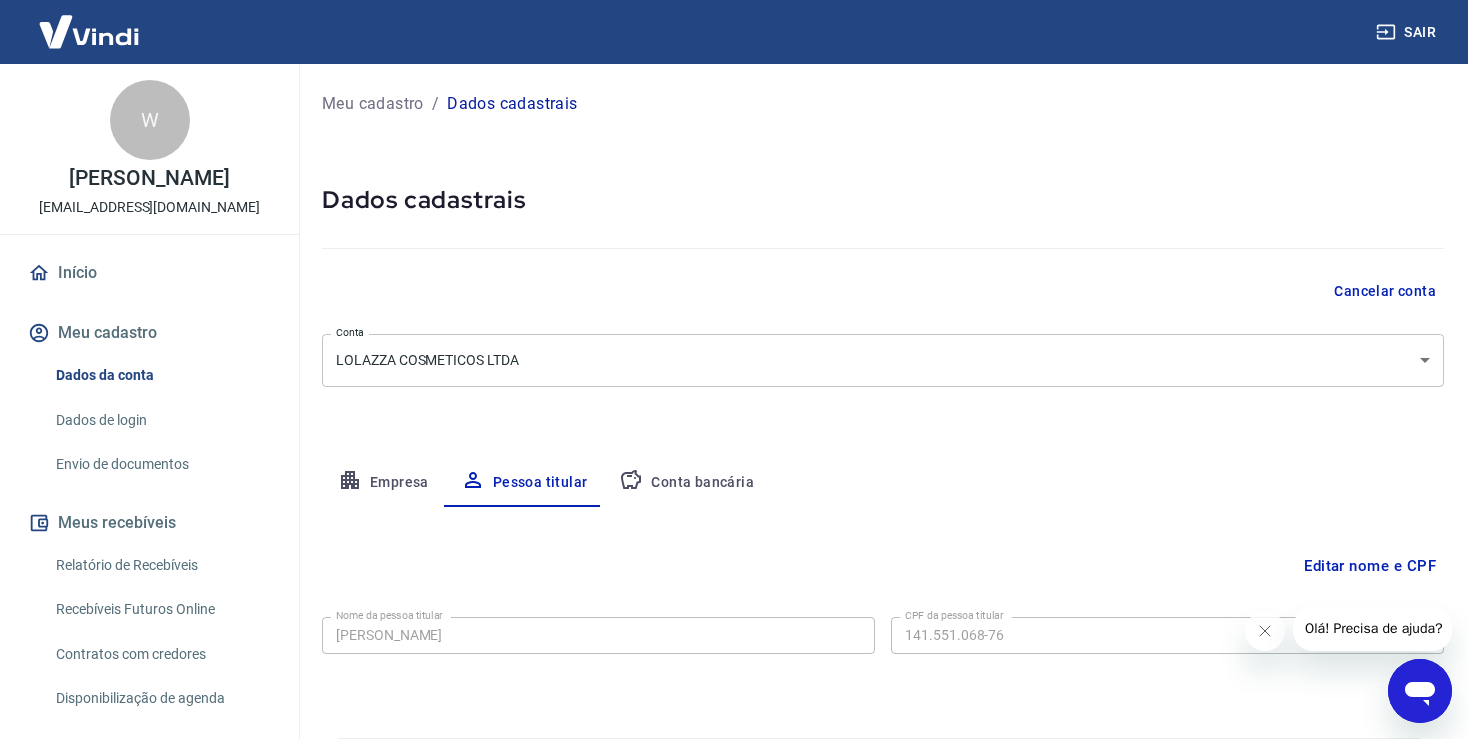 scroll, scrollTop: 60, scrollLeft: 0, axis: vertical 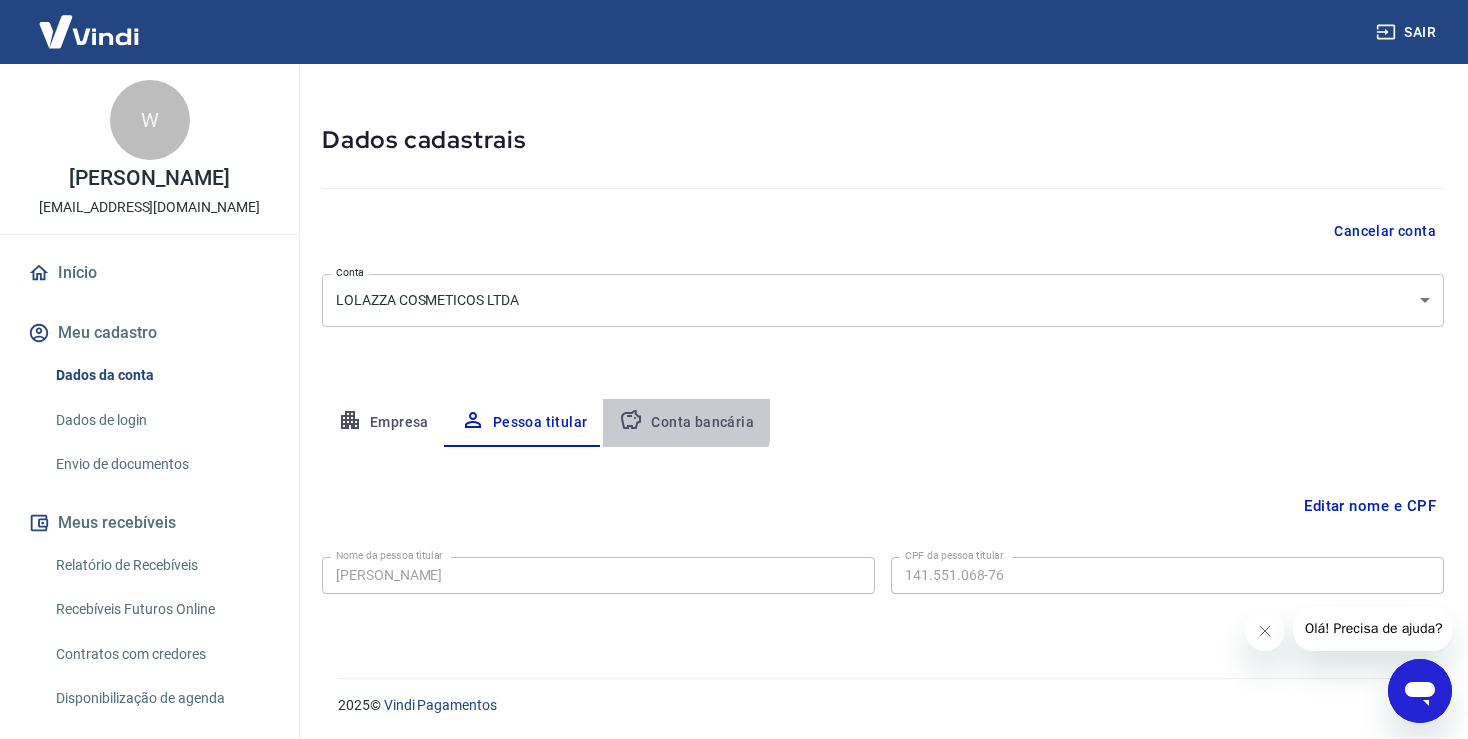 click on "Conta bancária" at bounding box center (686, 423) 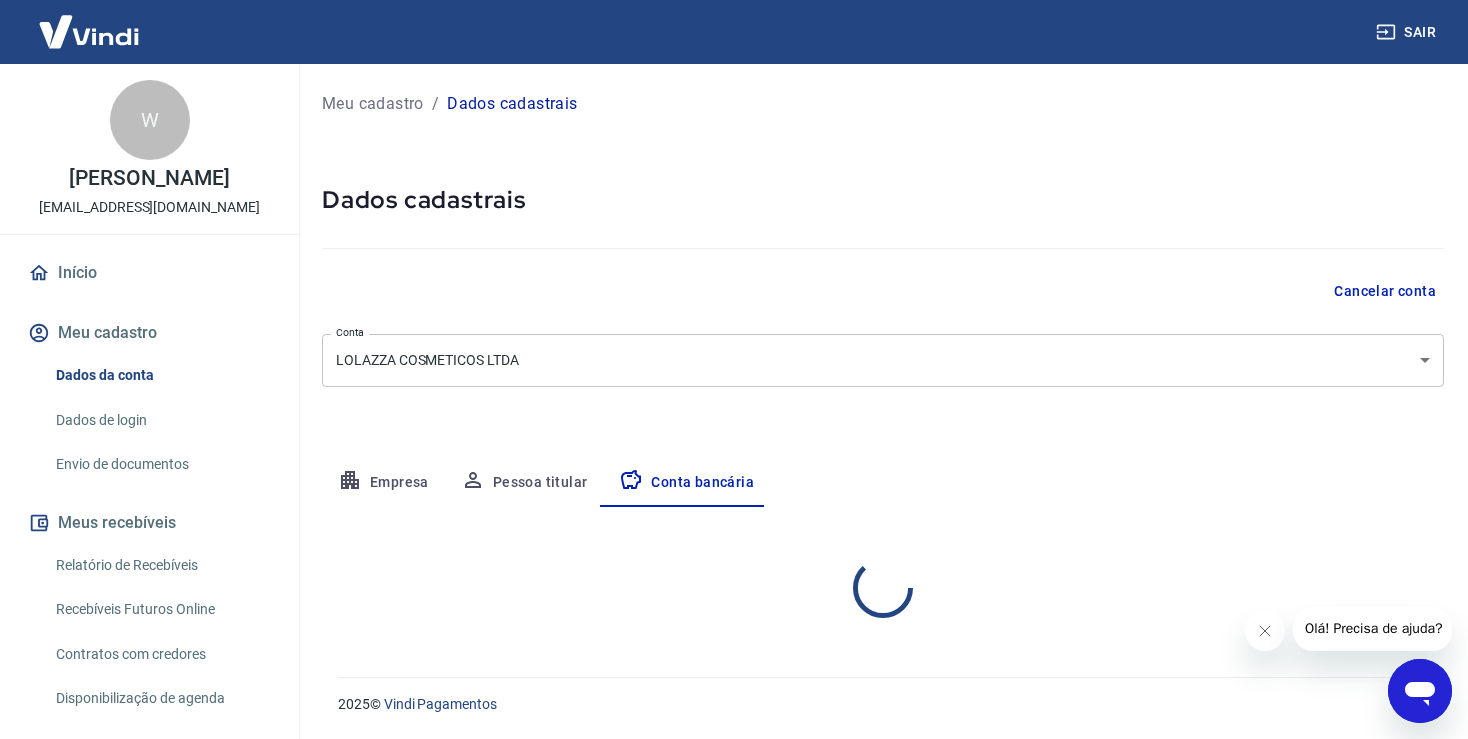 scroll, scrollTop: 0, scrollLeft: 0, axis: both 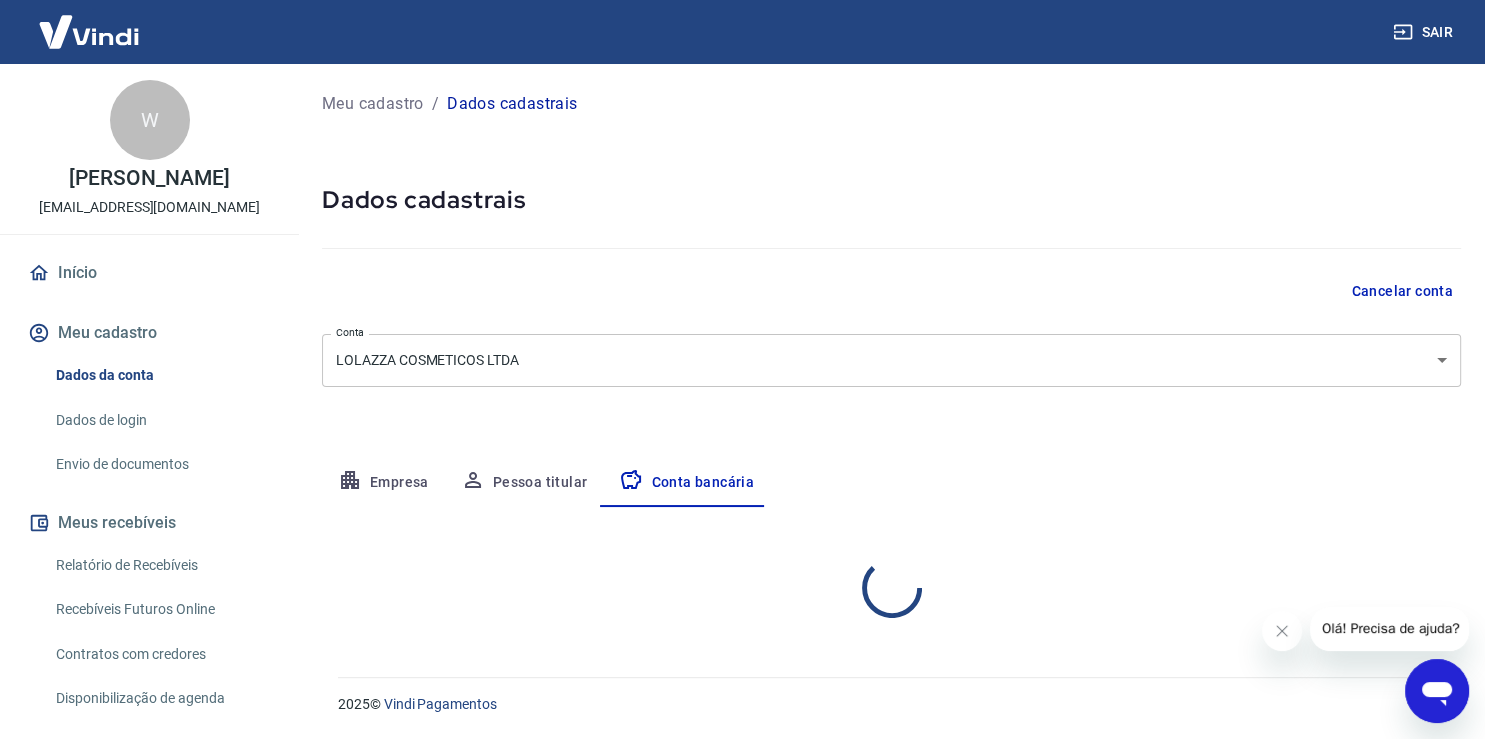 select on "1" 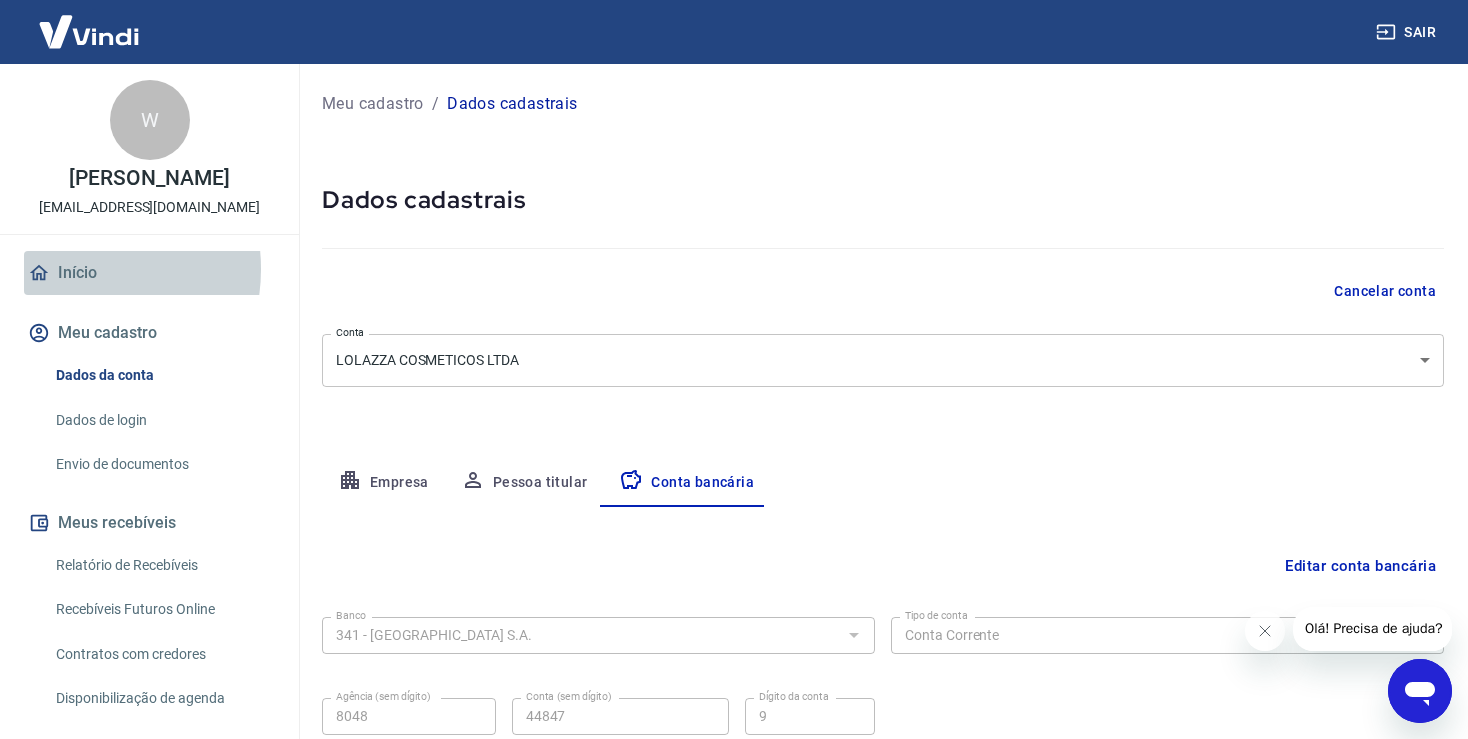 click on "Início" at bounding box center [149, 273] 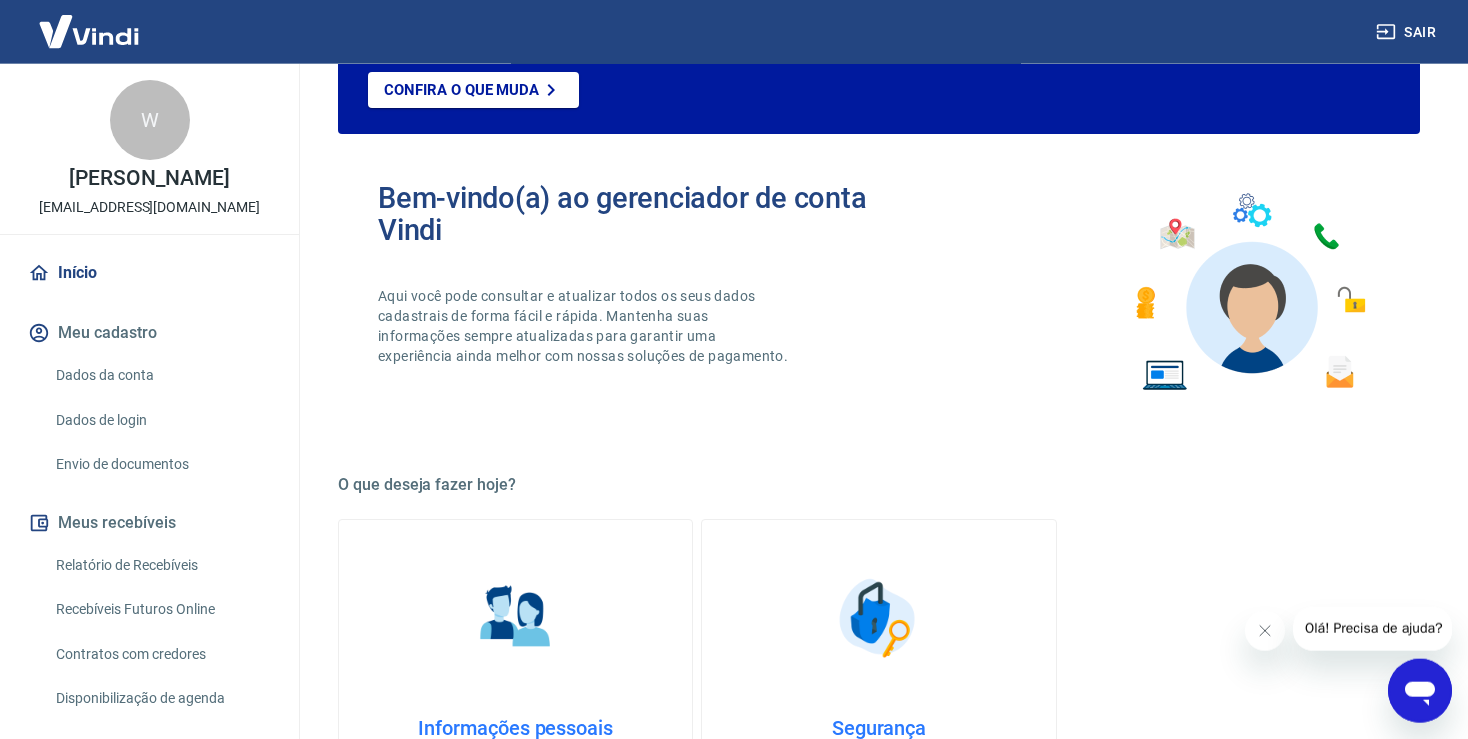 scroll, scrollTop: 33, scrollLeft: 0, axis: vertical 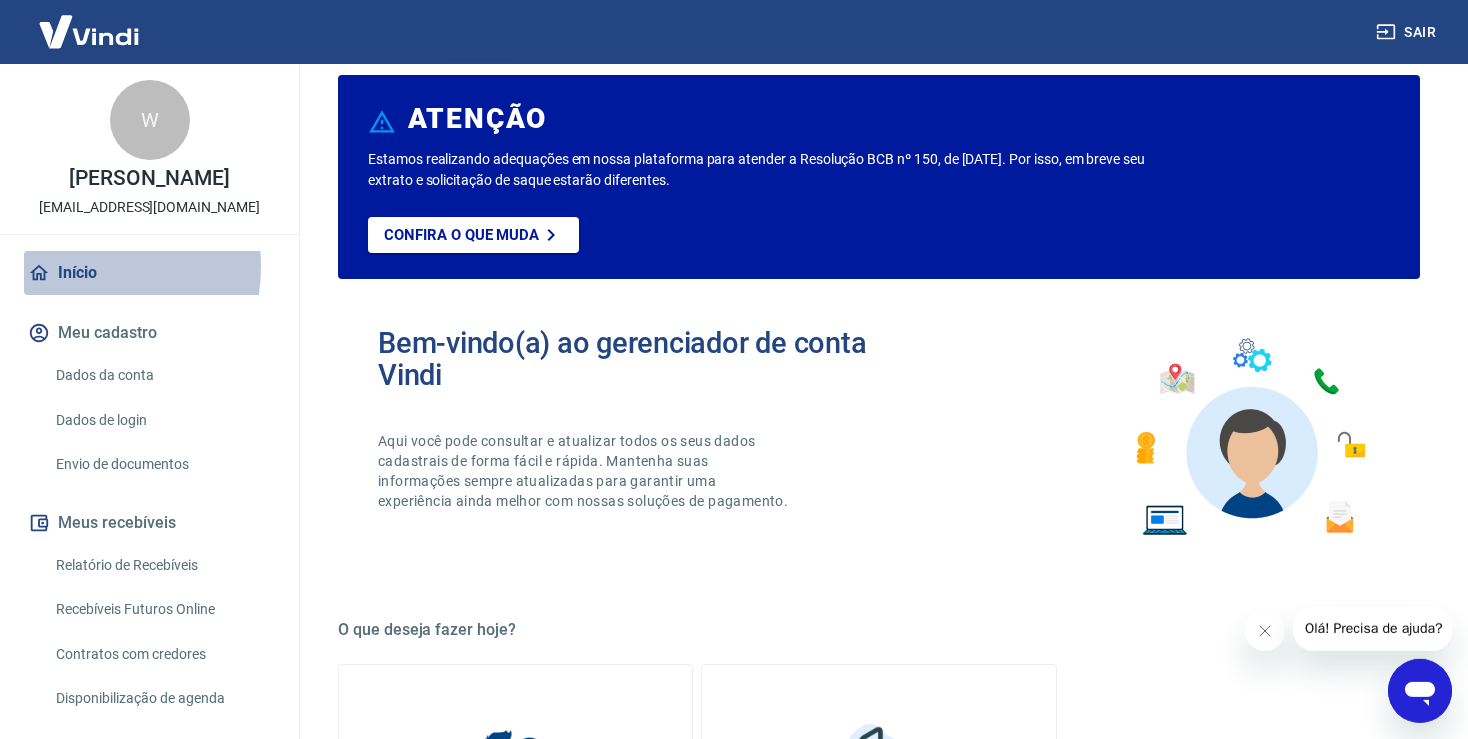 click on "Início" at bounding box center [149, 273] 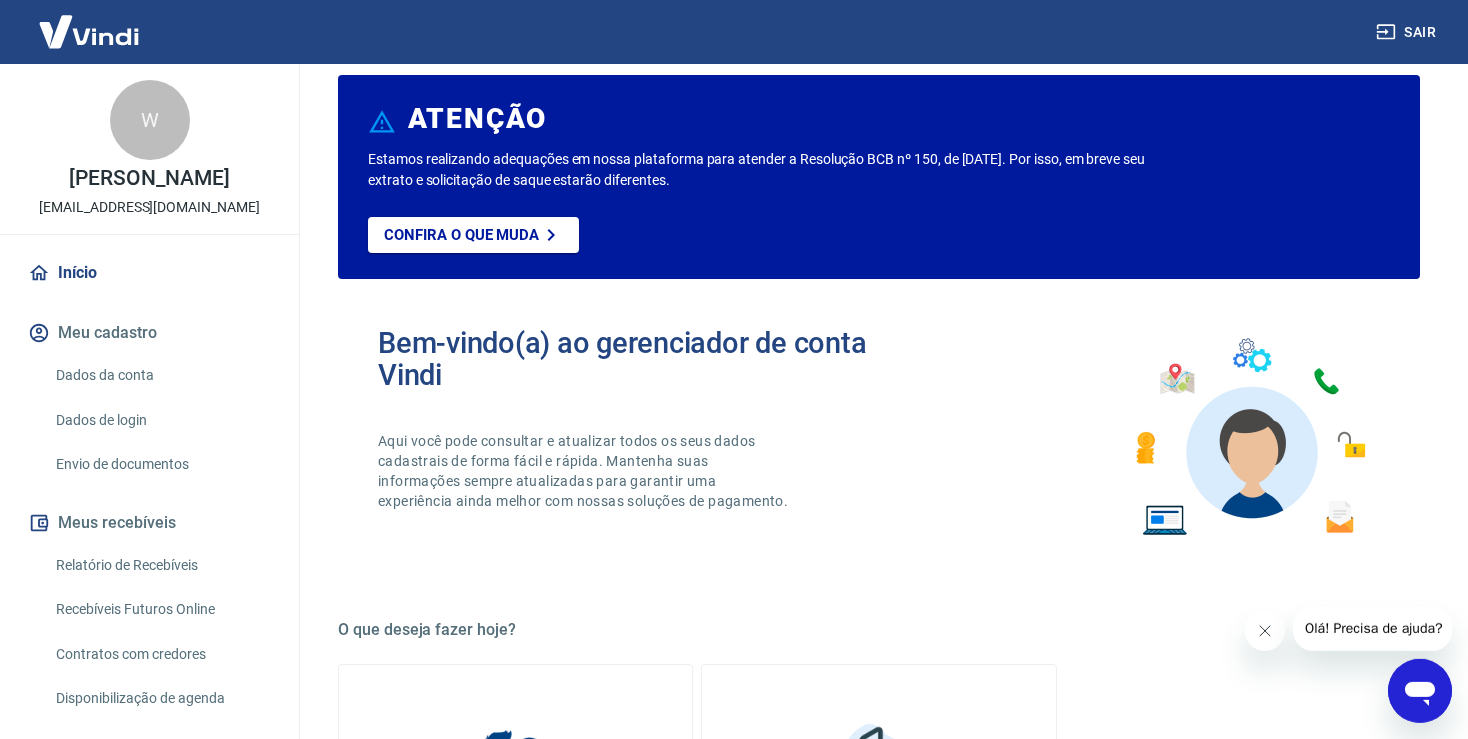 click 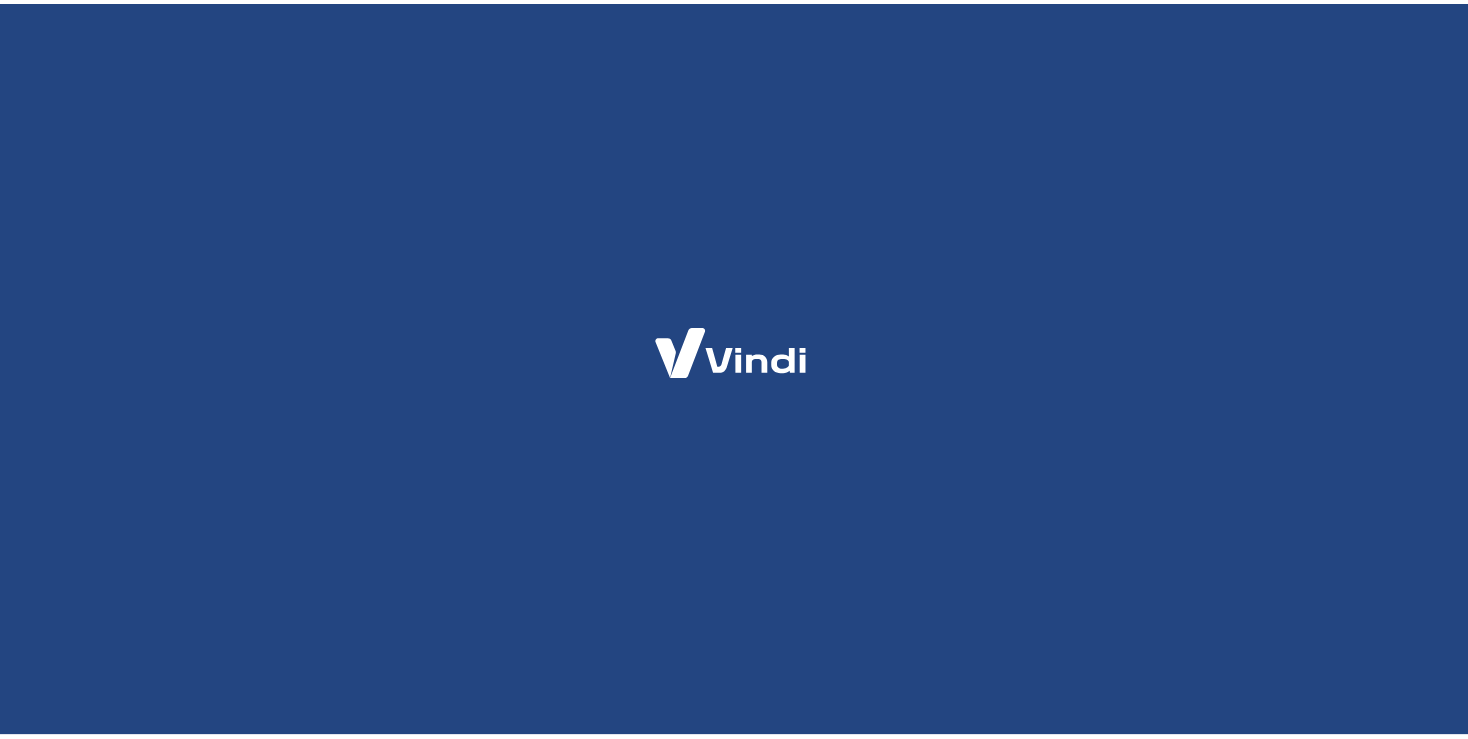 scroll, scrollTop: 0, scrollLeft: 0, axis: both 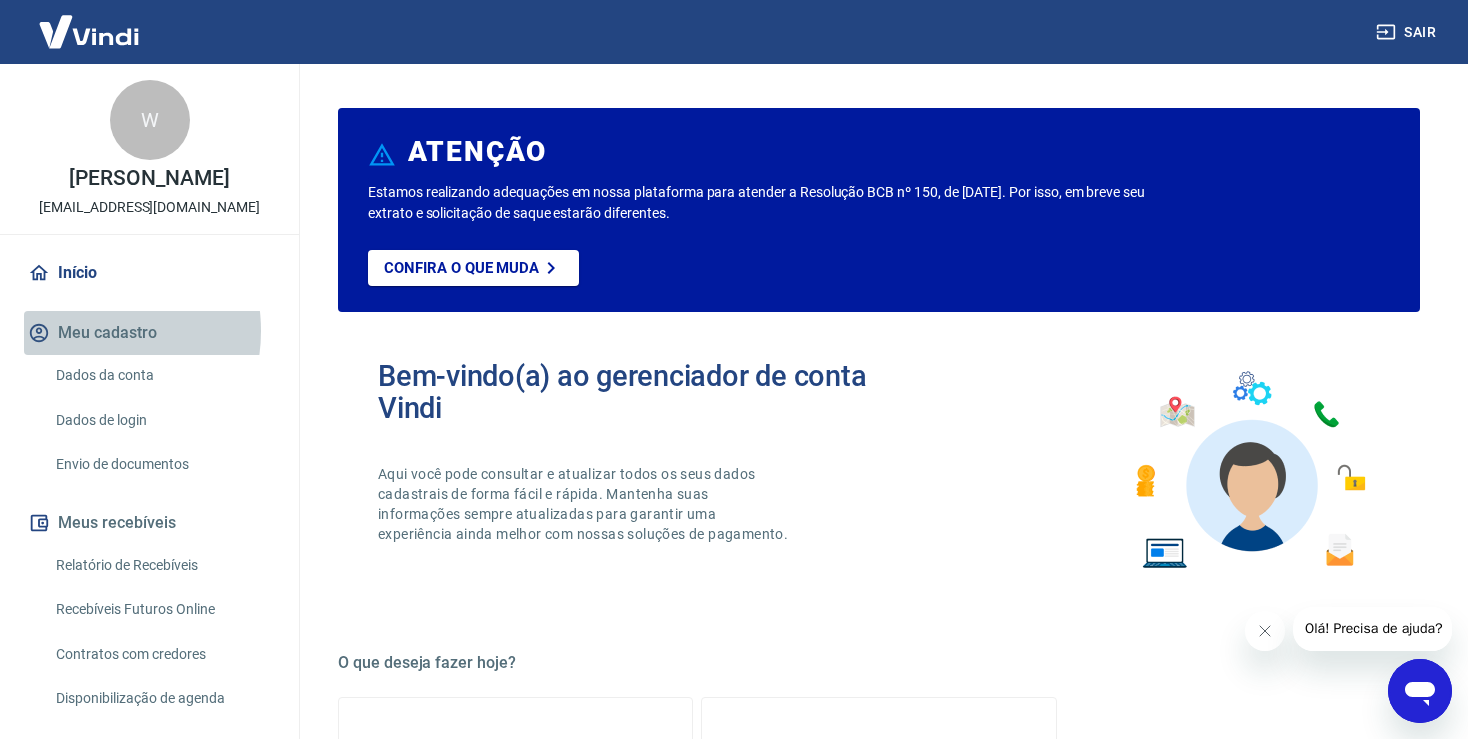 click on "Meu cadastro" at bounding box center (149, 333) 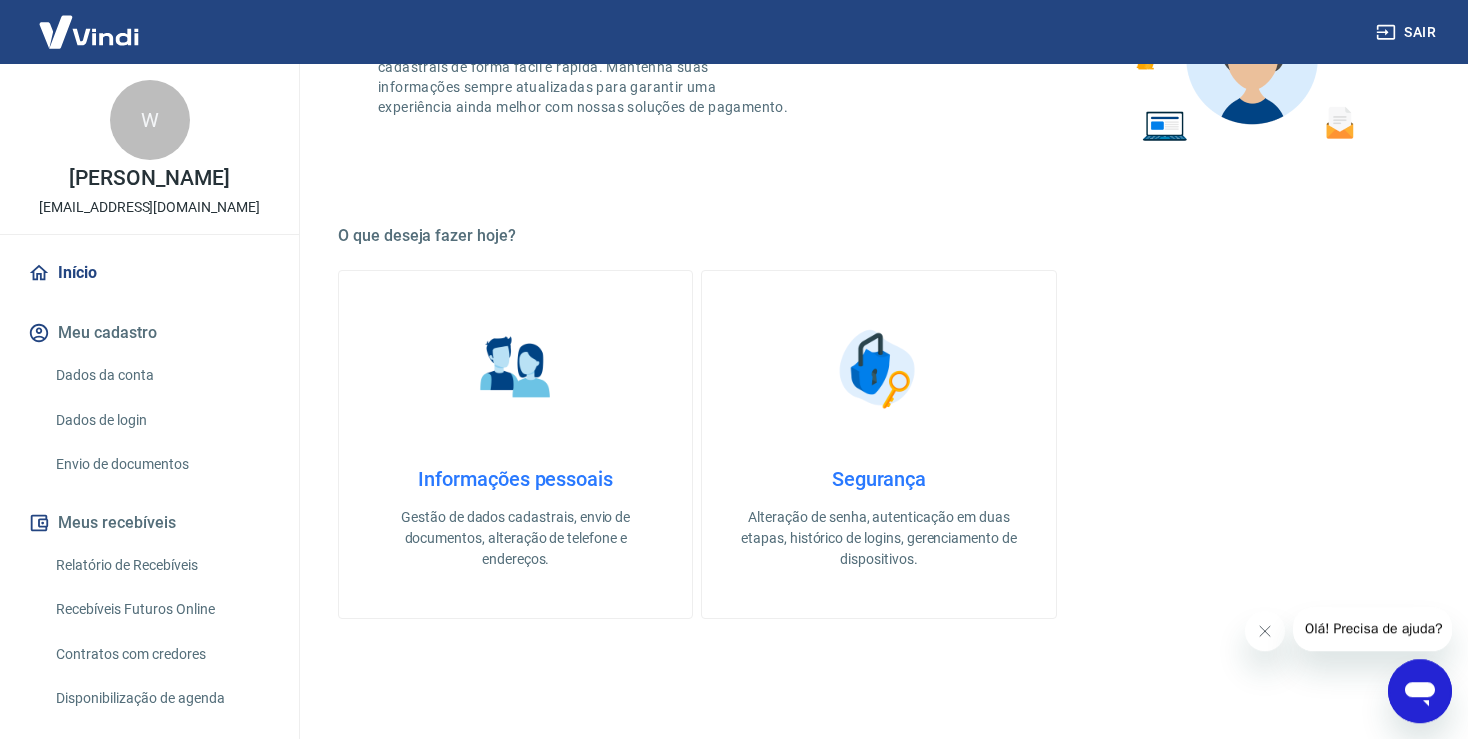 scroll, scrollTop: 498, scrollLeft: 0, axis: vertical 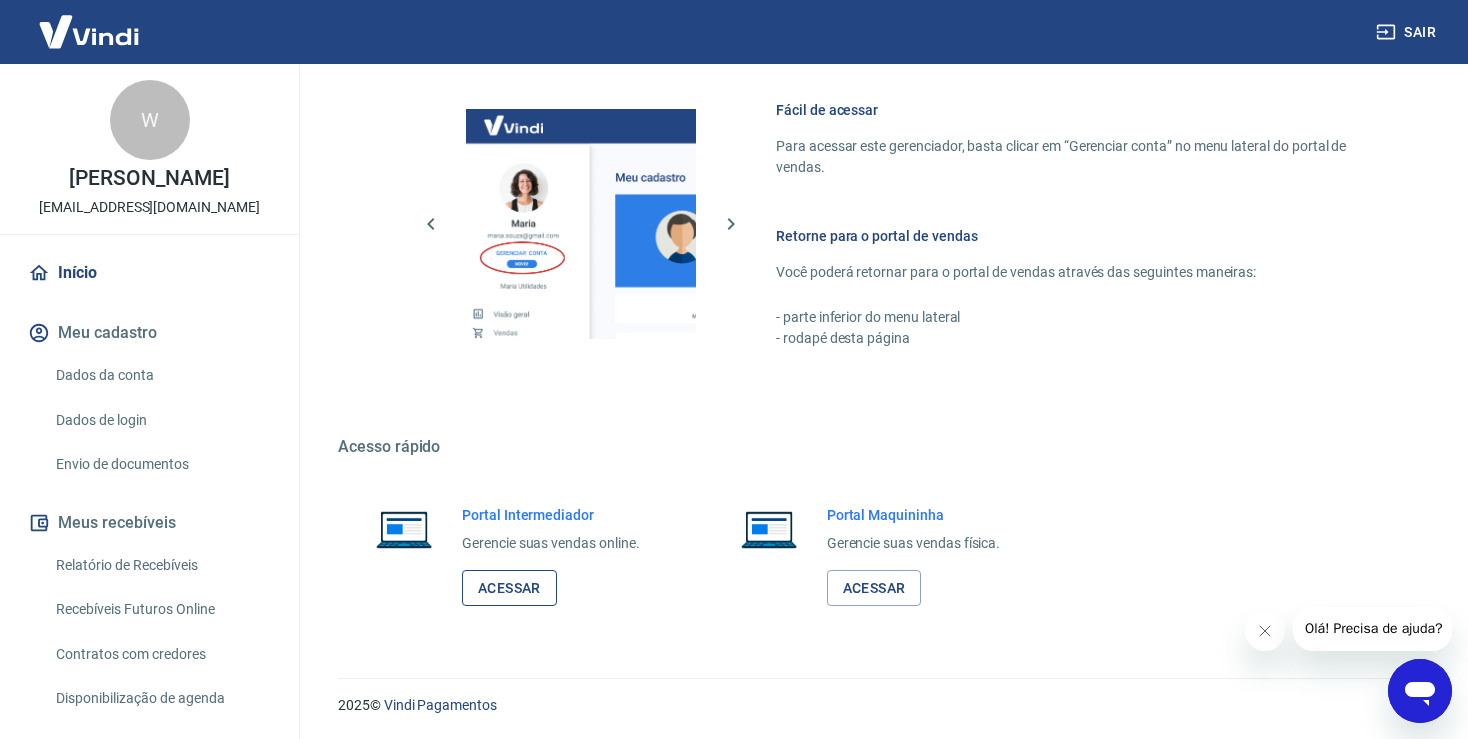 click on "Acessar" at bounding box center [509, 588] 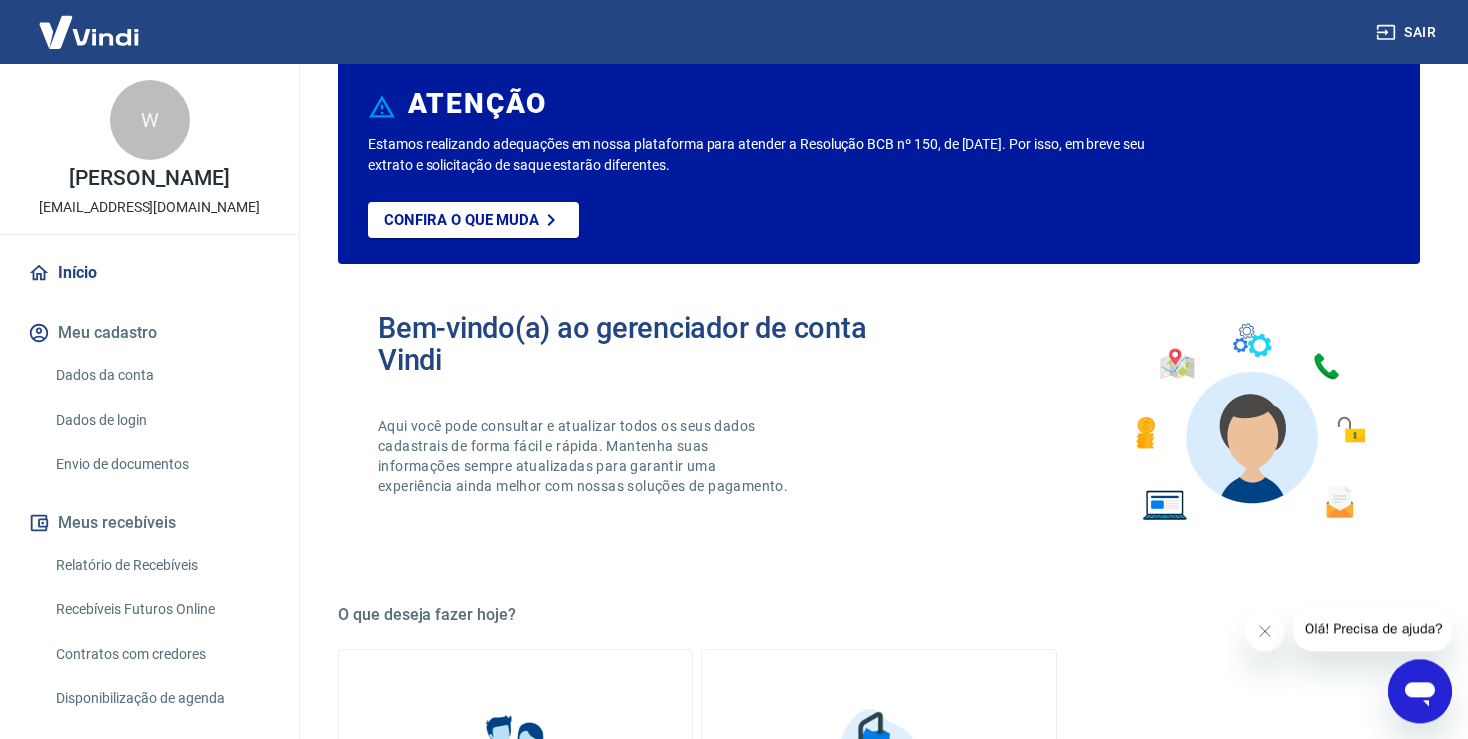 scroll, scrollTop: 0, scrollLeft: 0, axis: both 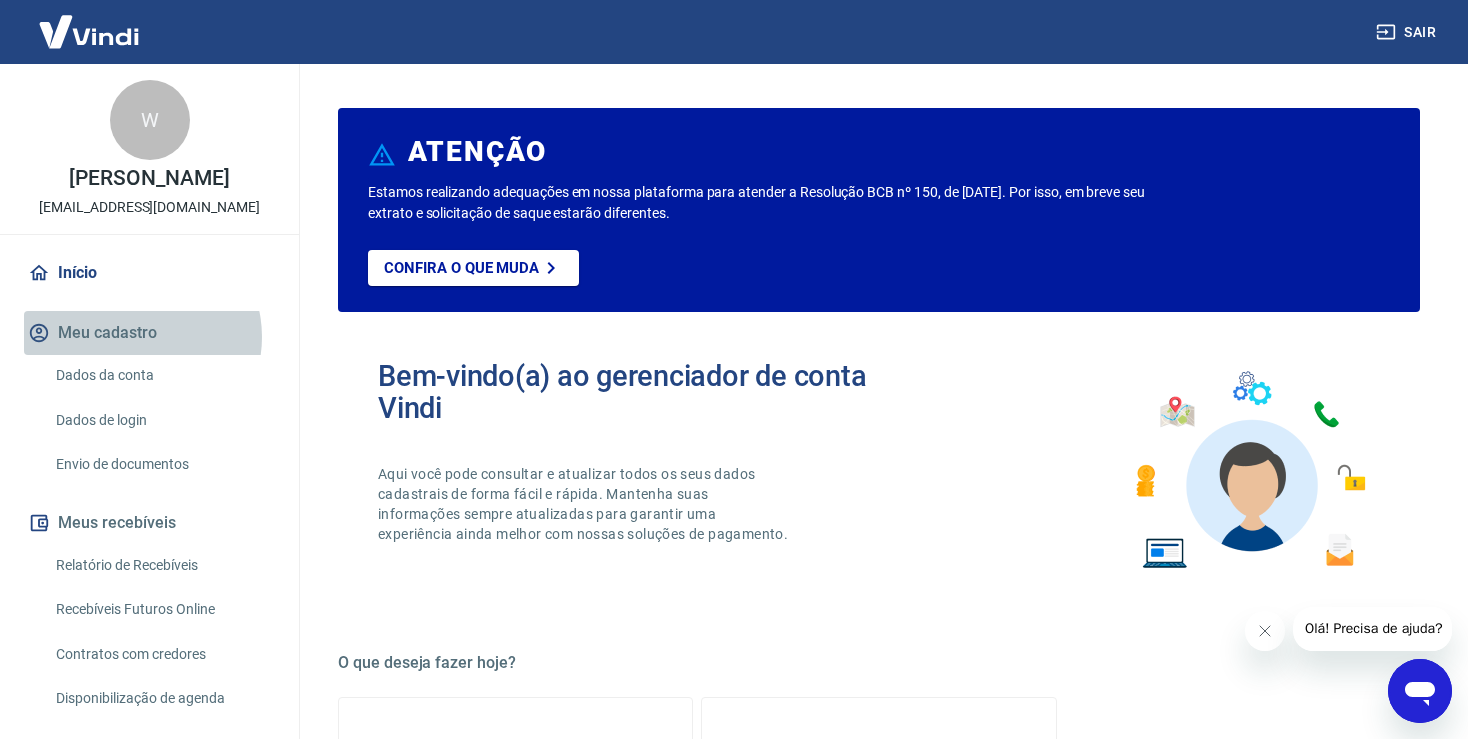 click on "Meu cadastro" at bounding box center [149, 333] 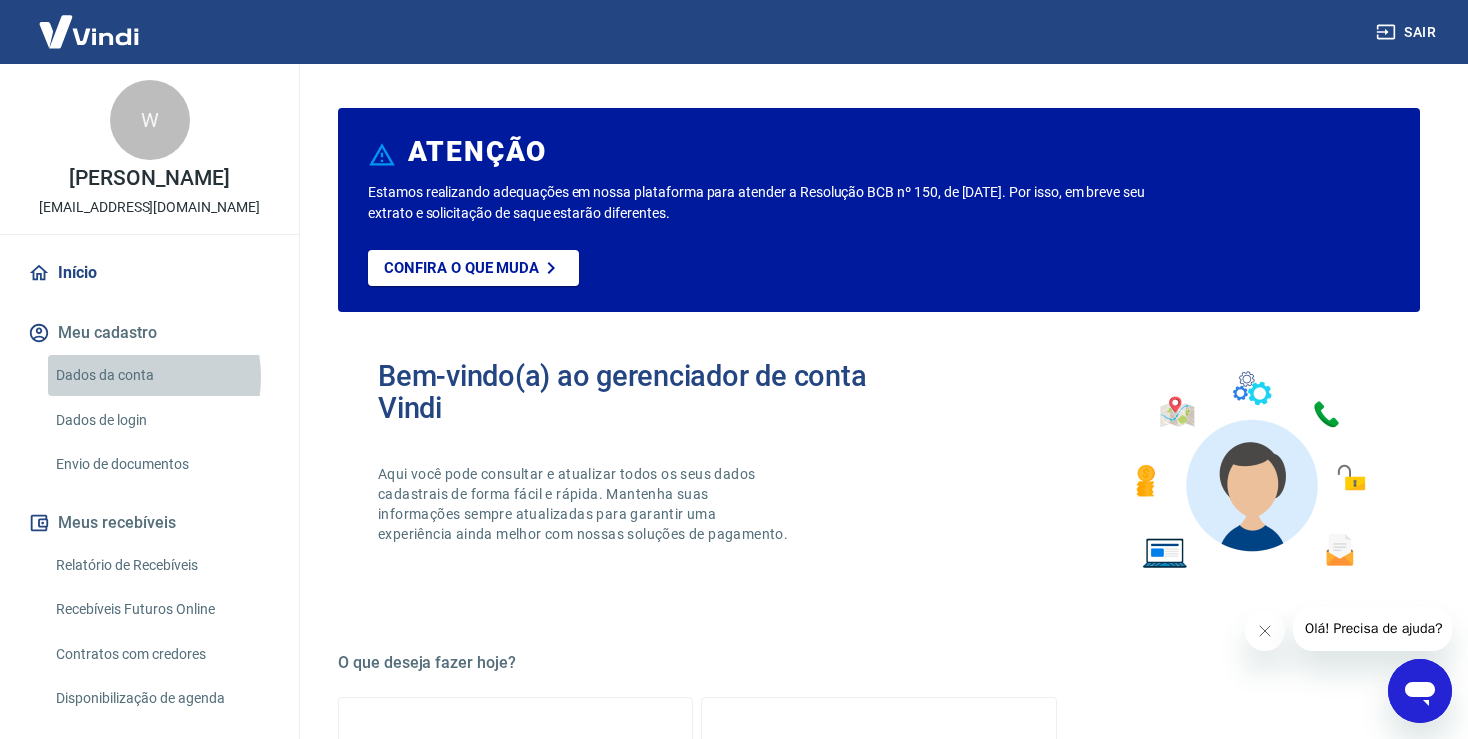 click on "Dados da conta" at bounding box center [161, 375] 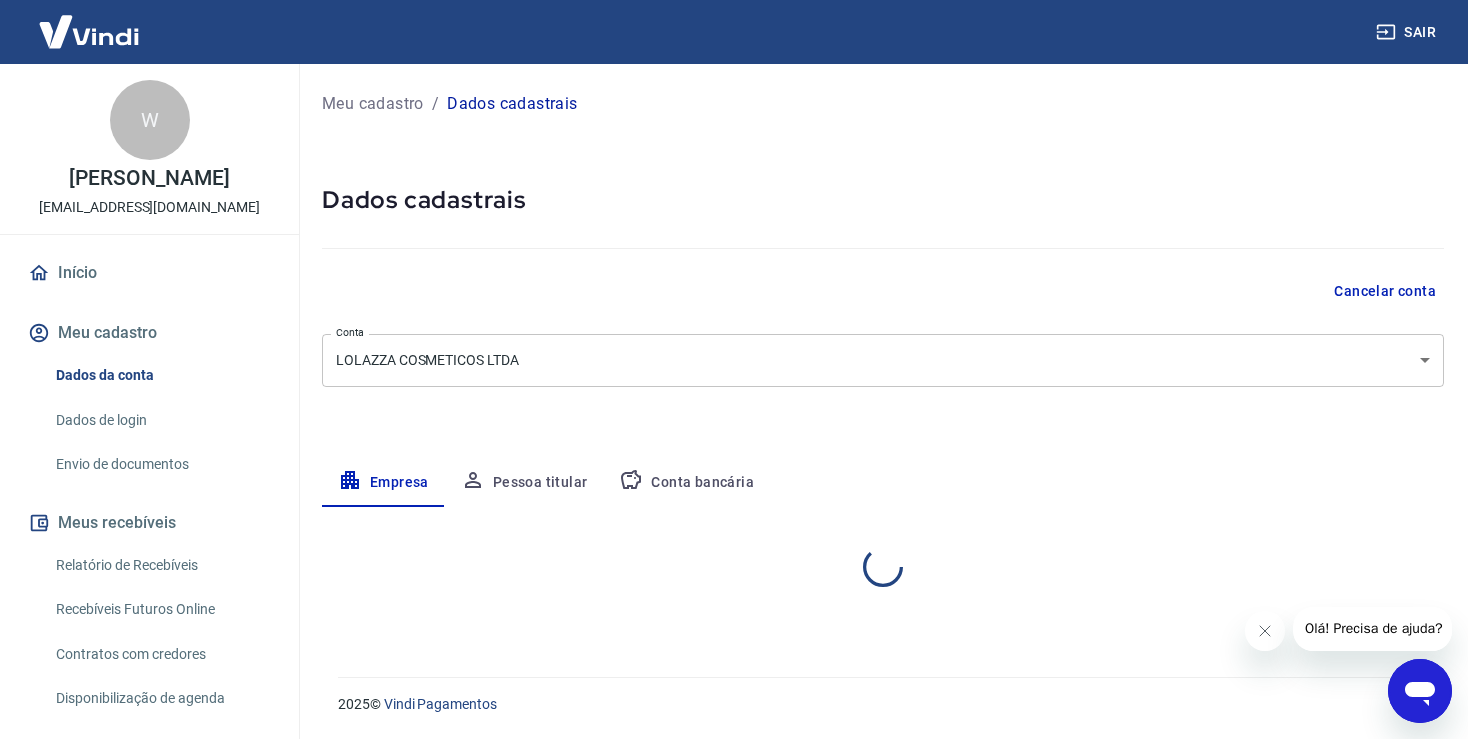 select on "SP" 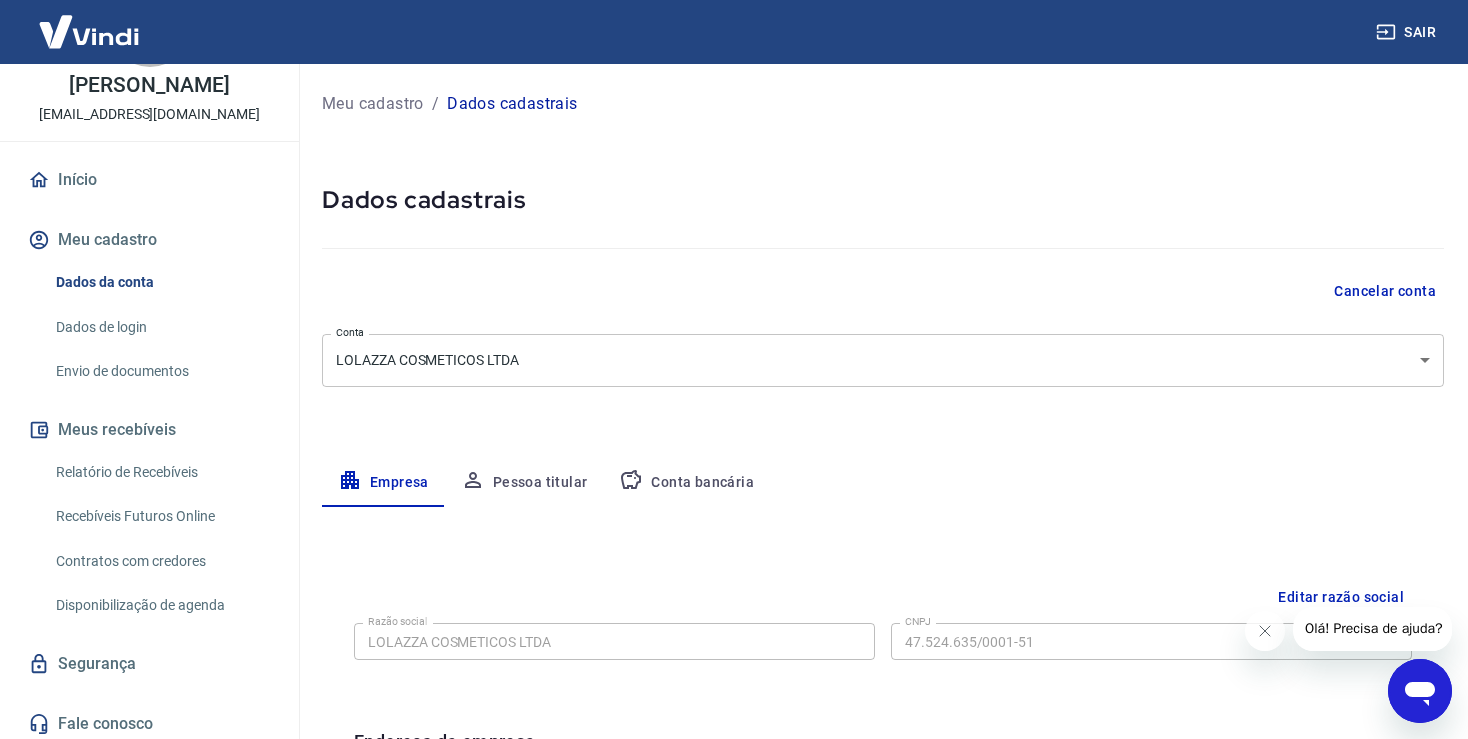 scroll, scrollTop: 99, scrollLeft: 0, axis: vertical 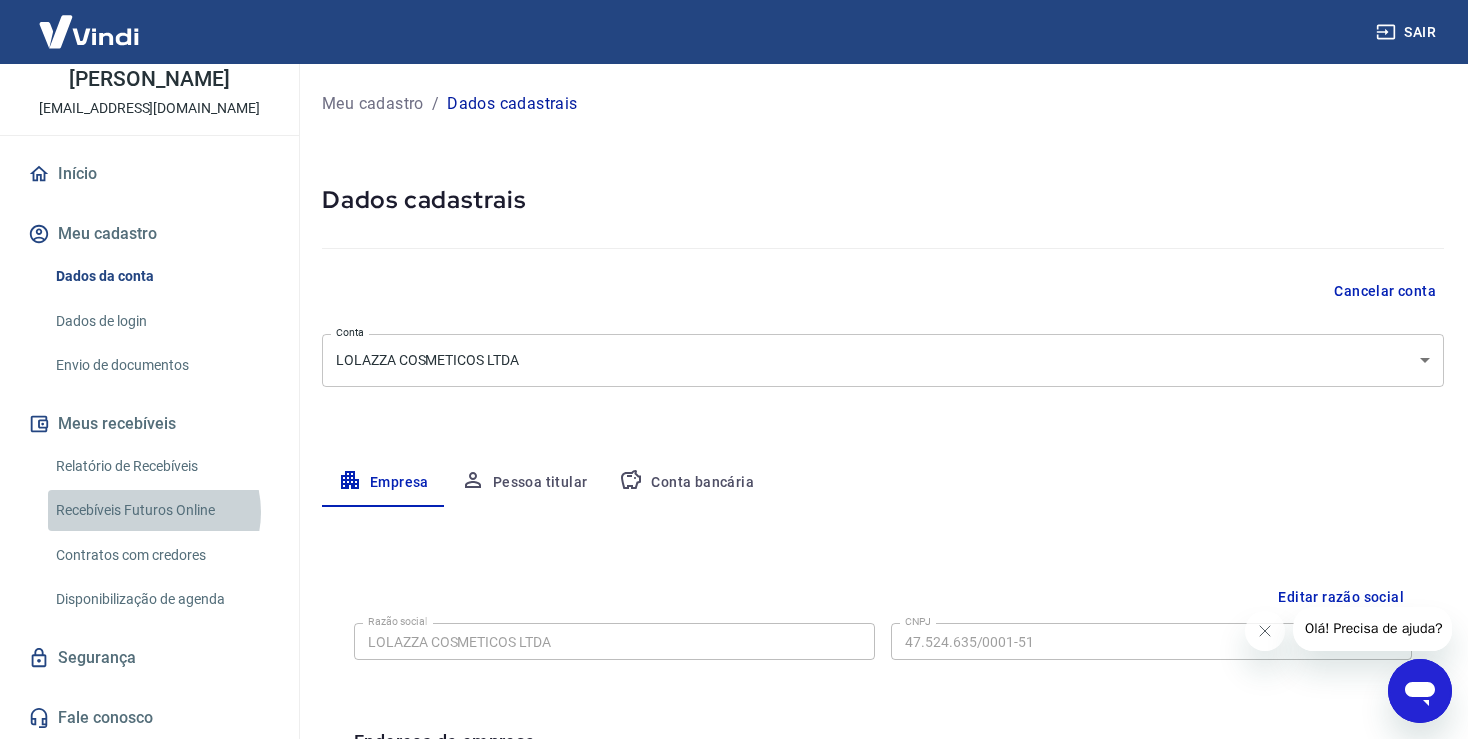 click on "Recebíveis Futuros Online" at bounding box center [161, 510] 